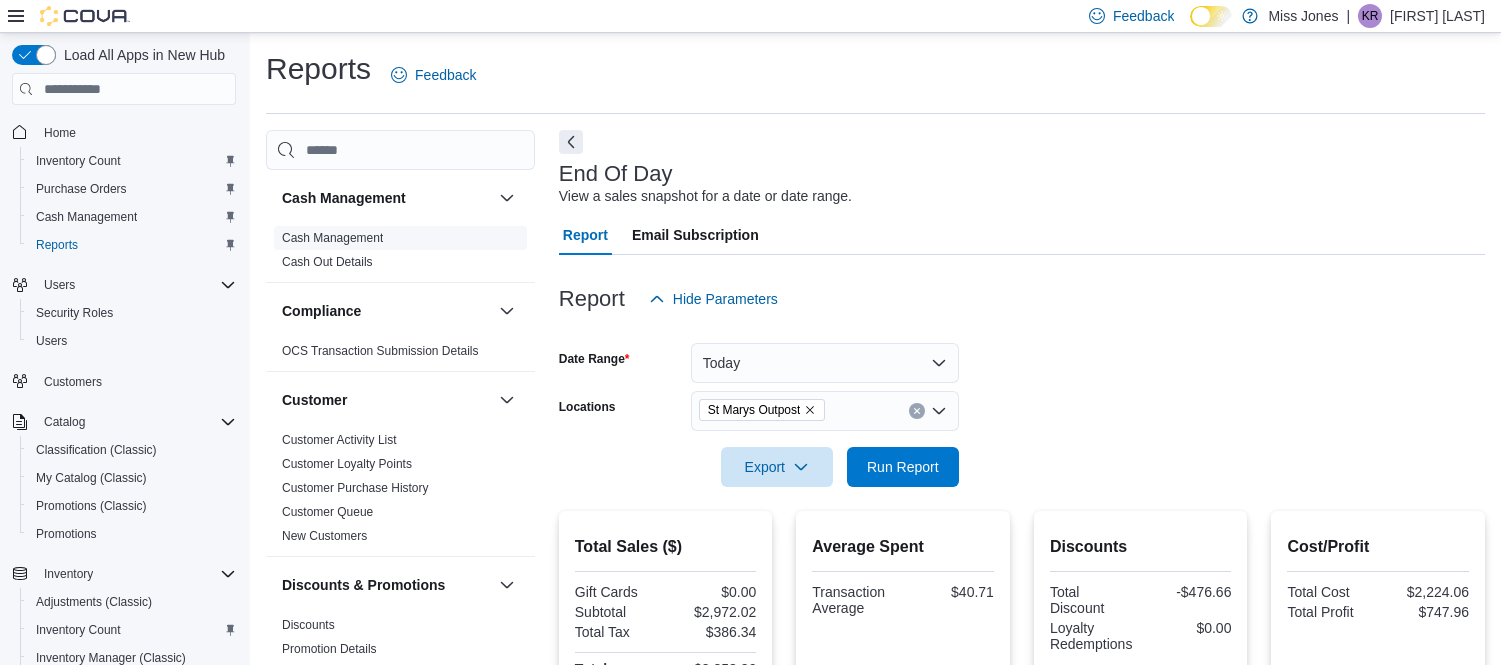 scroll, scrollTop: 453, scrollLeft: 0, axis: vertical 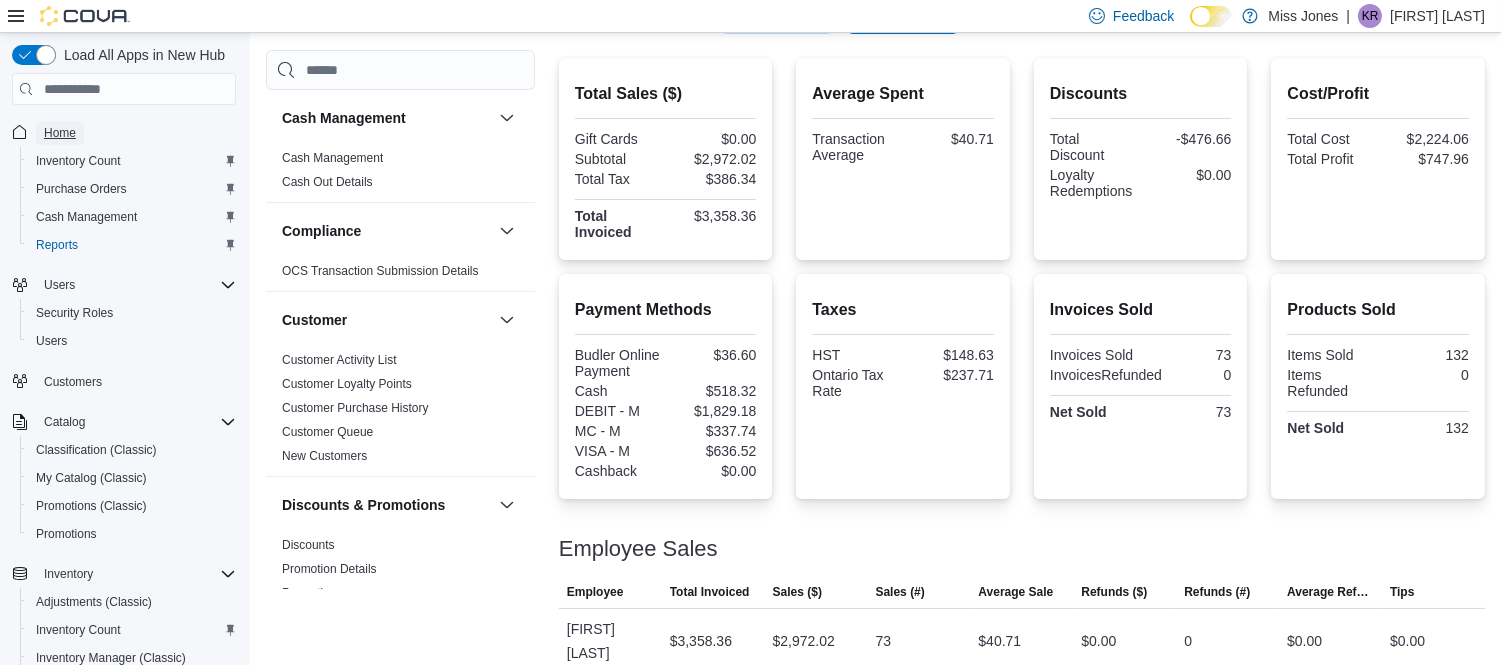 click on "Home" at bounding box center (60, 133) 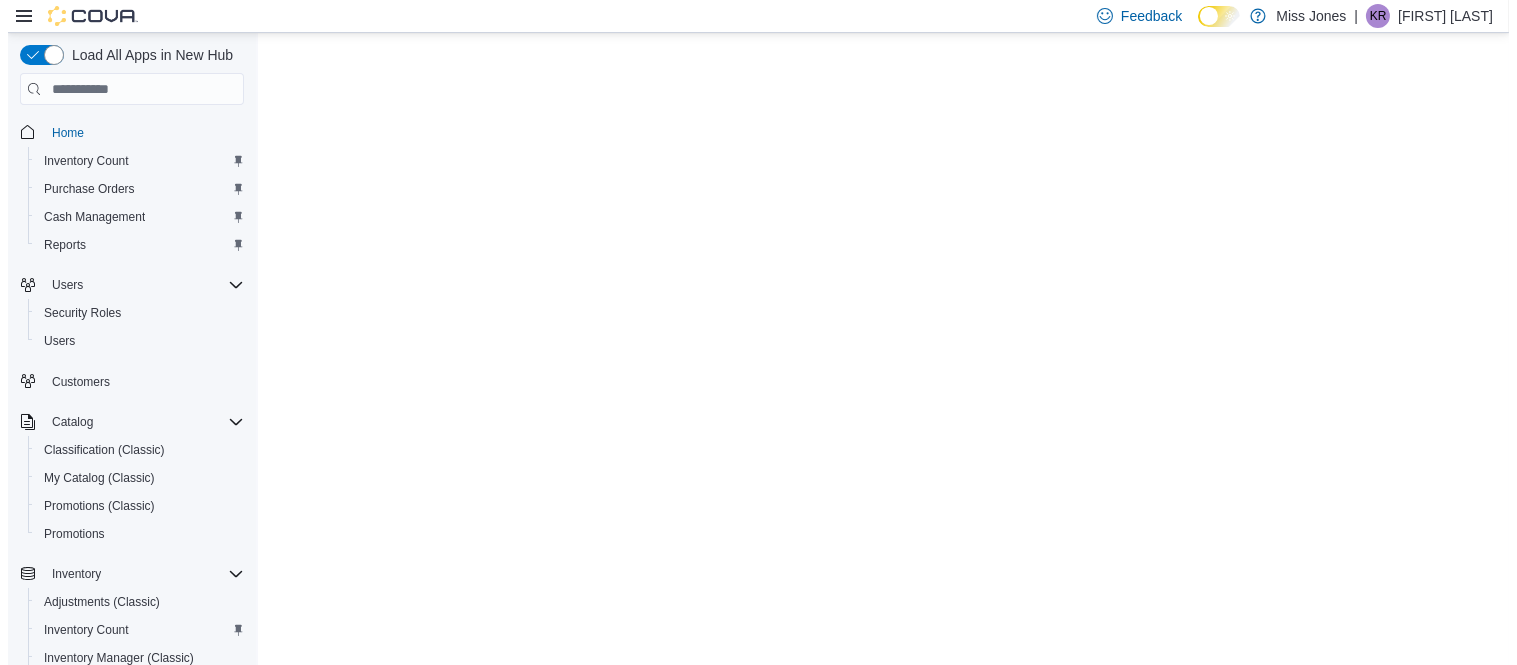 scroll, scrollTop: 0, scrollLeft: 0, axis: both 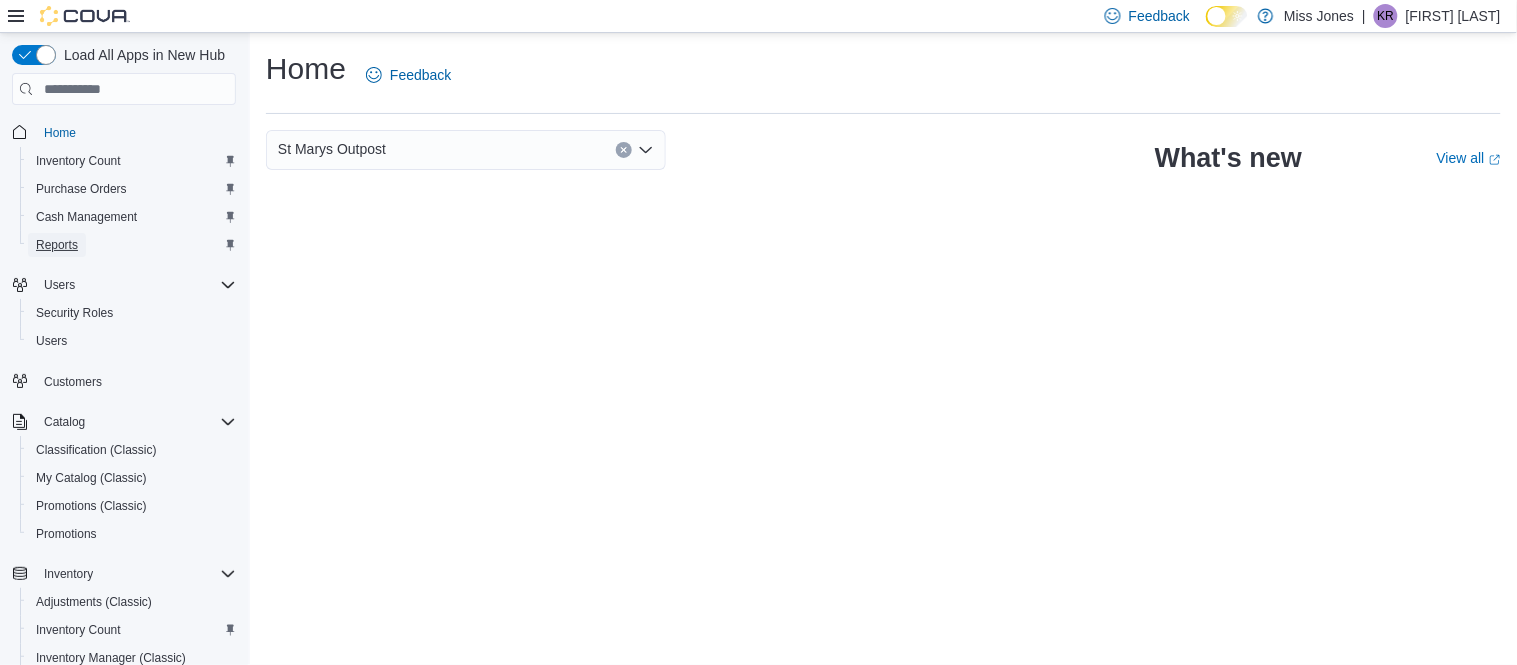 drag, startPoint x: 50, startPoint y: 241, endPoint x: 242, endPoint y: 175, distance: 203.02708 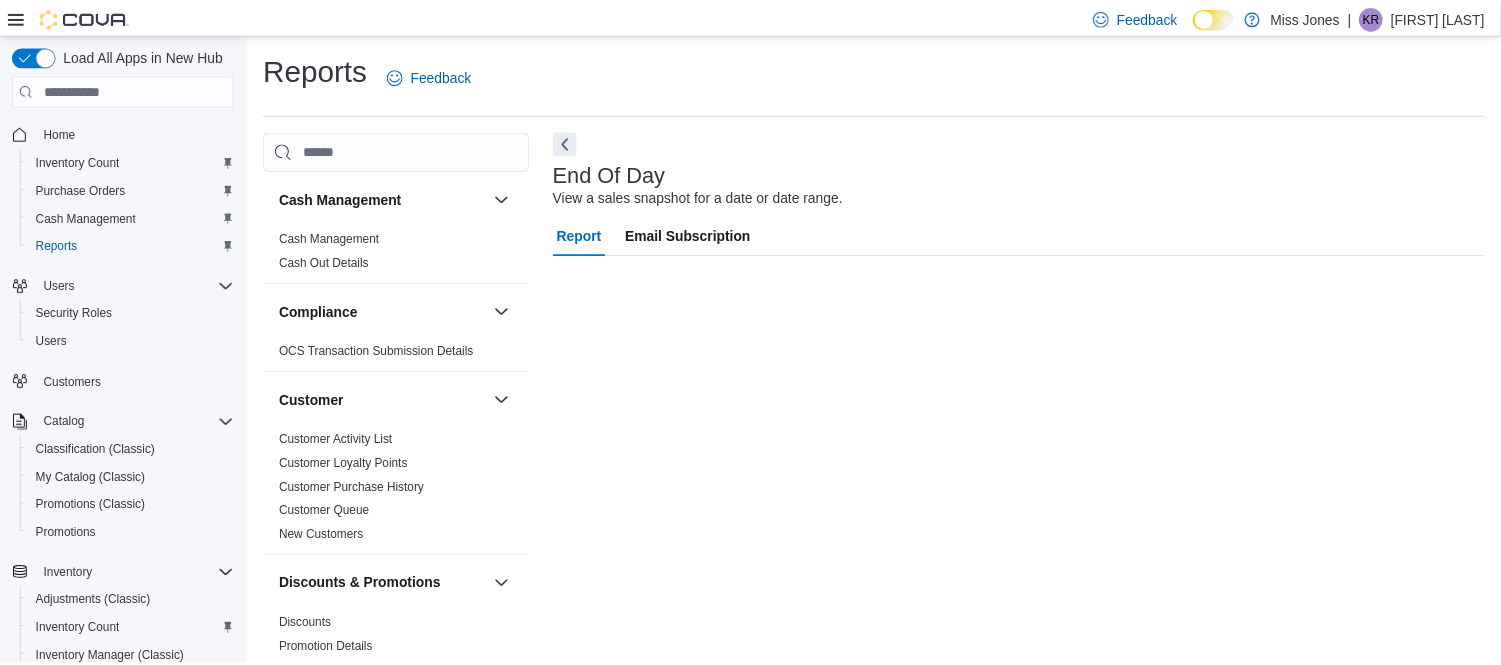 scroll, scrollTop: 14, scrollLeft: 0, axis: vertical 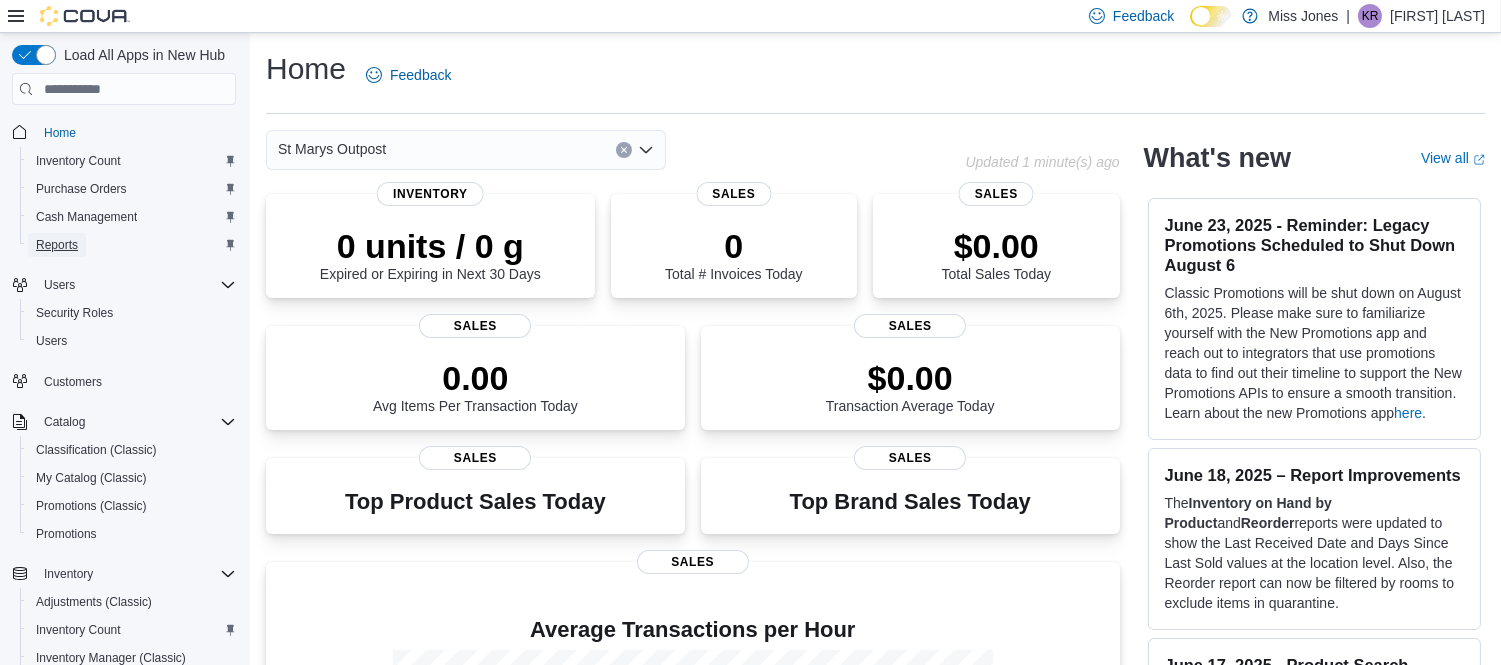 click on "Reports" at bounding box center (57, 245) 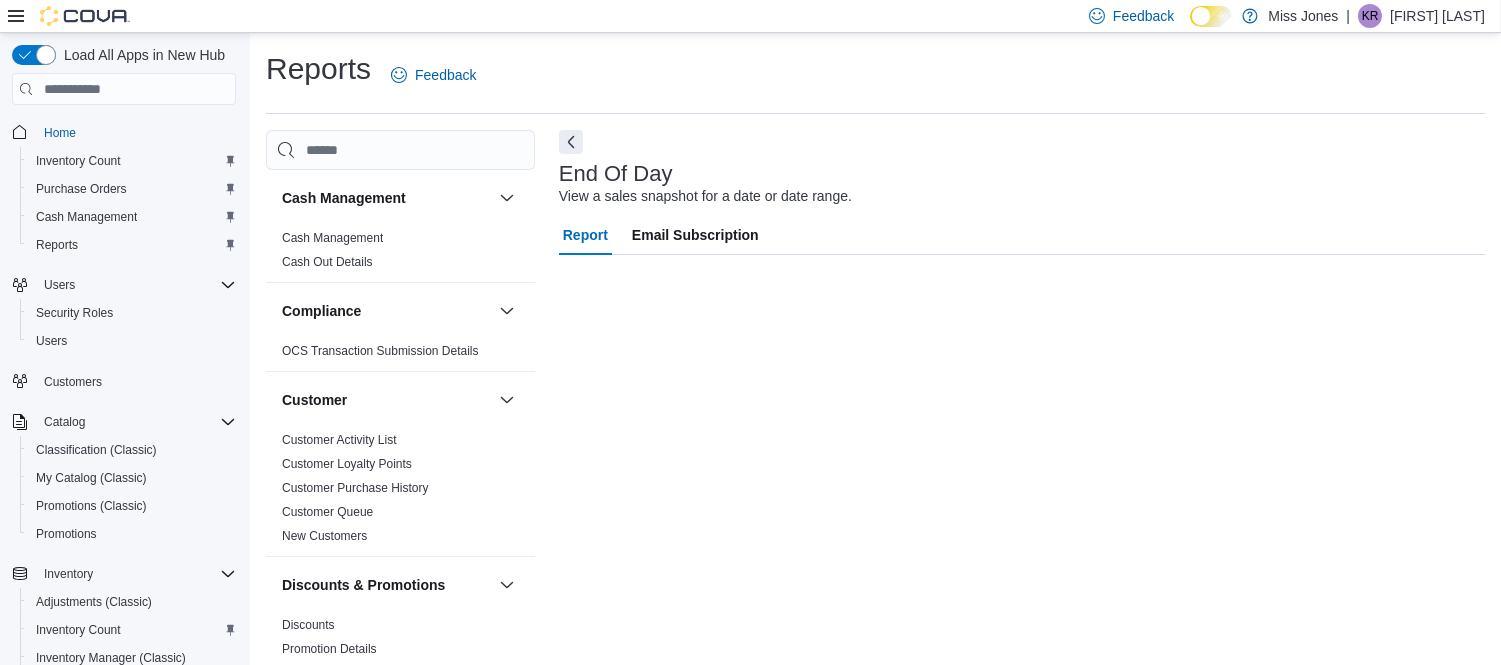 click 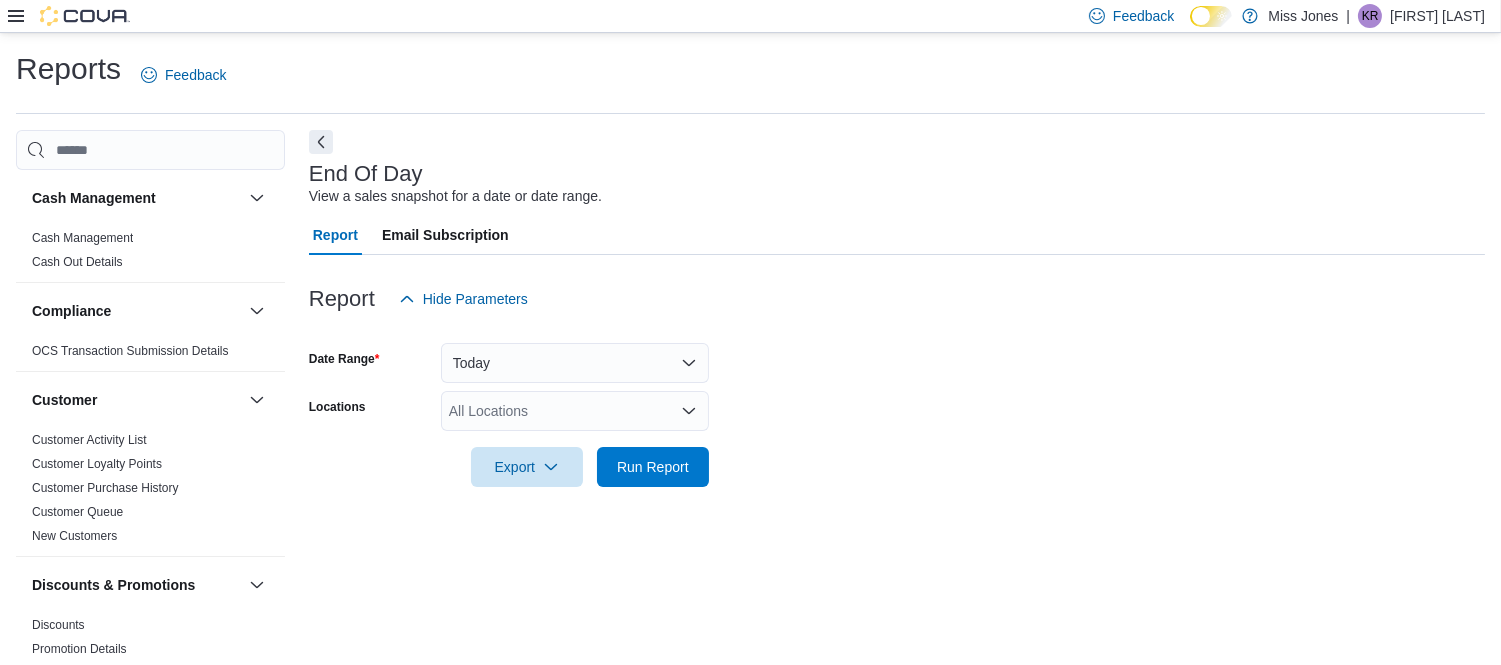 scroll, scrollTop: 20, scrollLeft: 0, axis: vertical 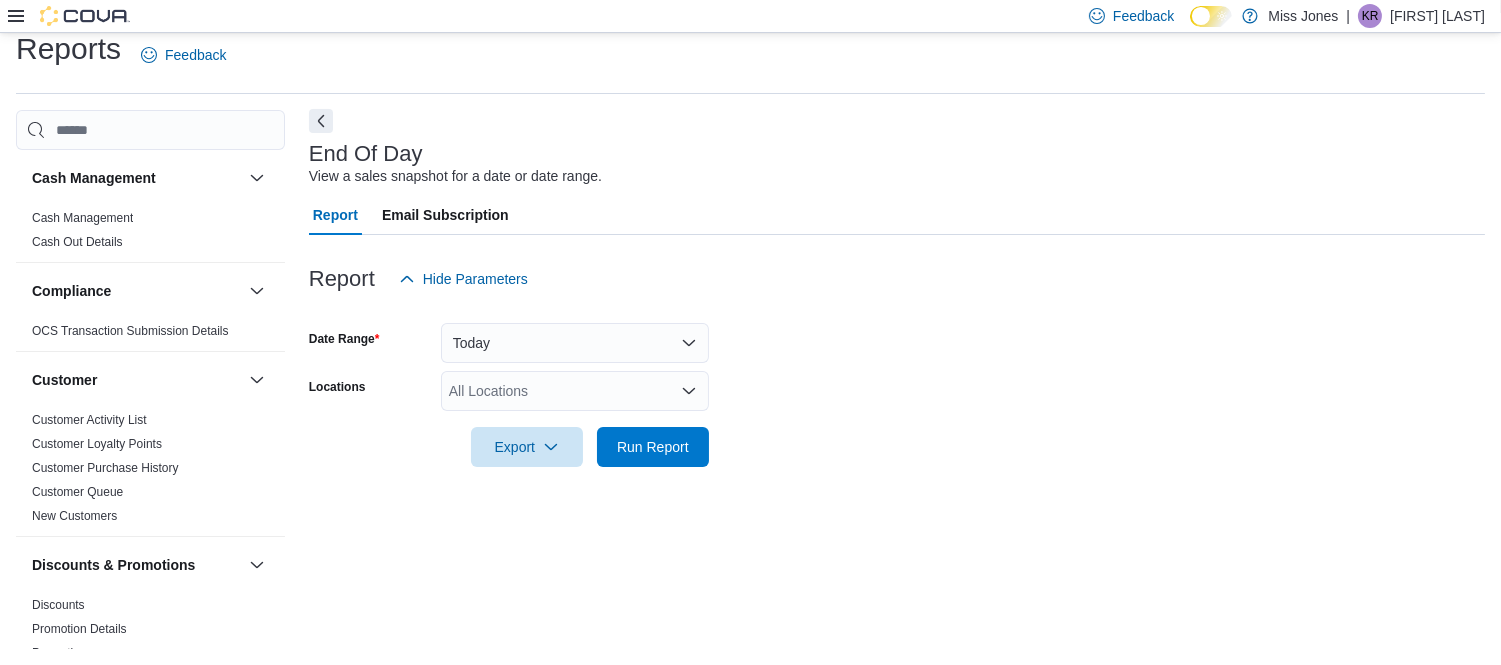 click at bounding box center [321, 121] 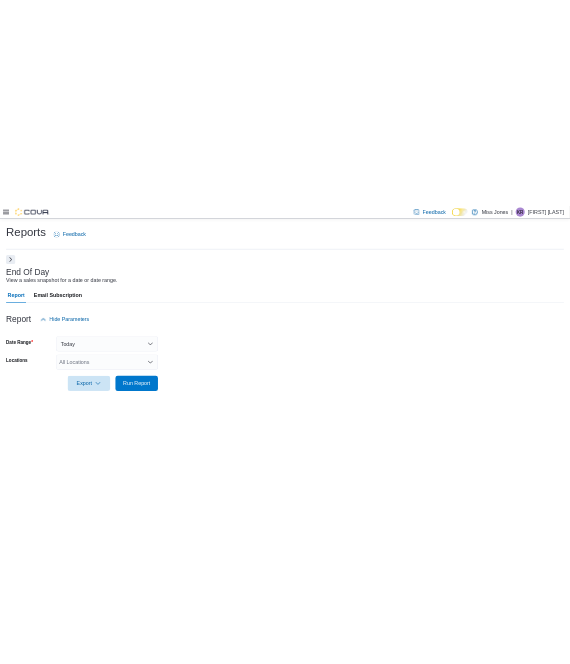 scroll, scrollTop: 0, scrollLeft: 0, axis: both 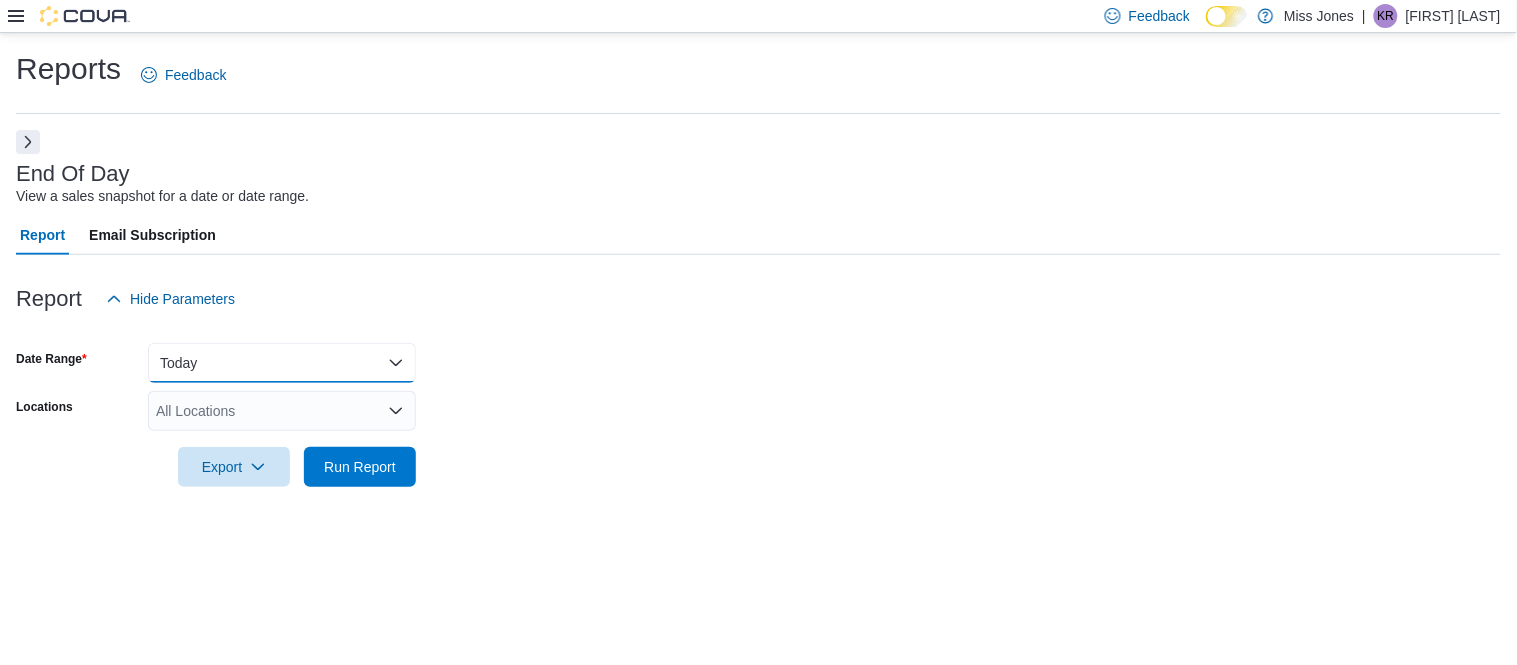 click on "Today" at bounding box center [282, 363] 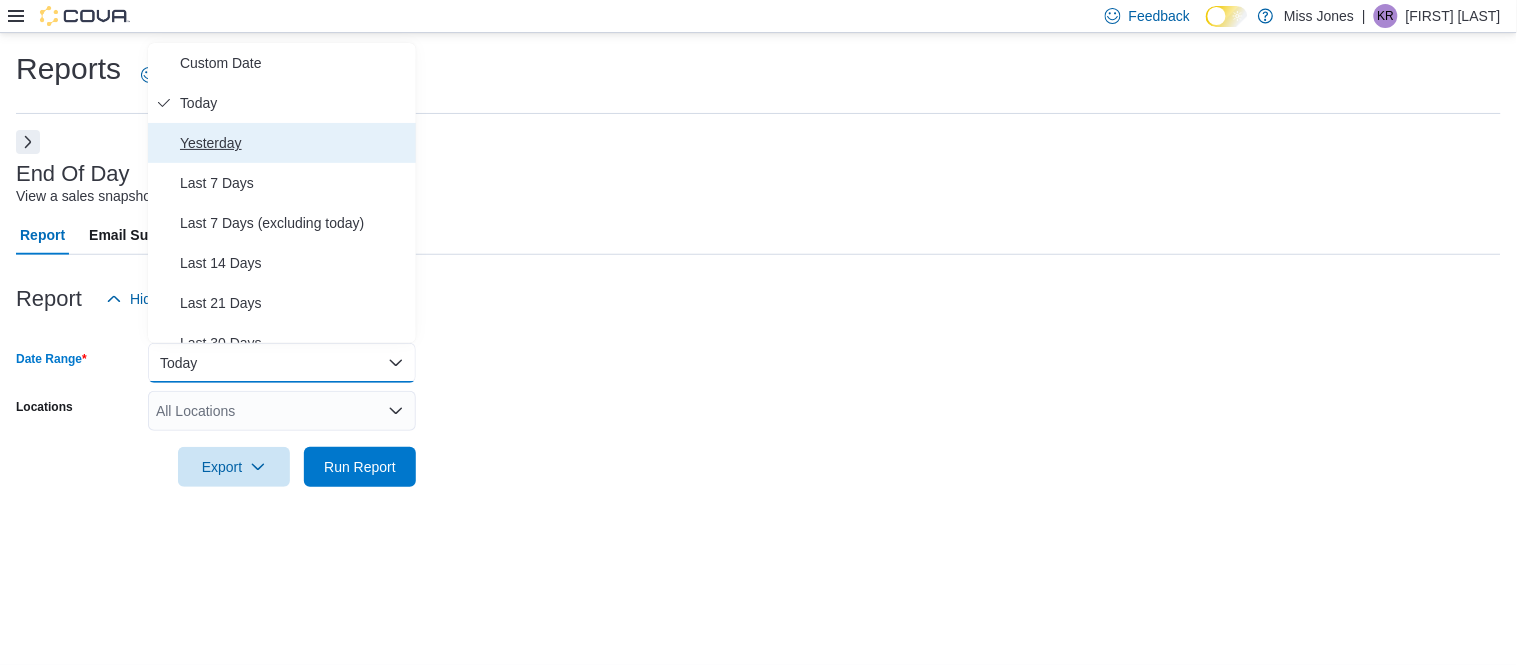 click on "Yesterday" at bounding box center (294, 143) 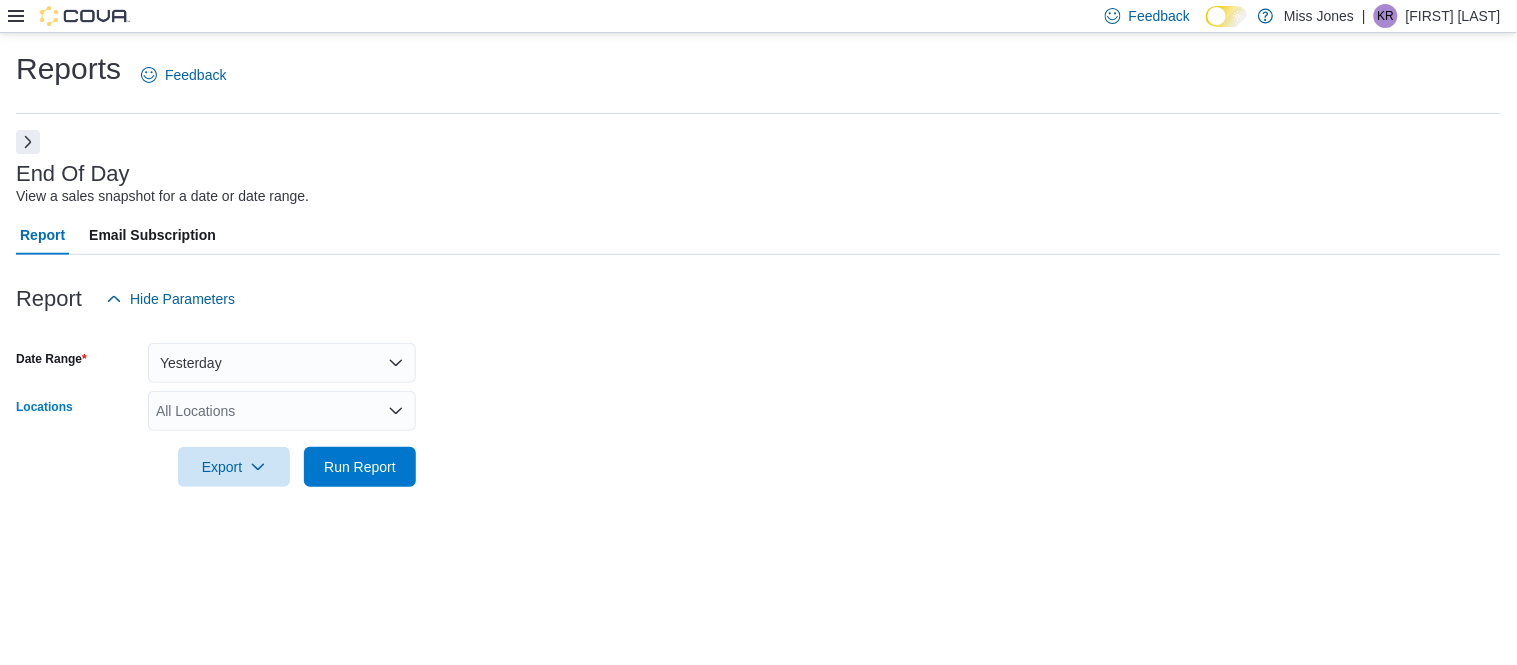 click on "All Locations" at bounding box center (282, 411) 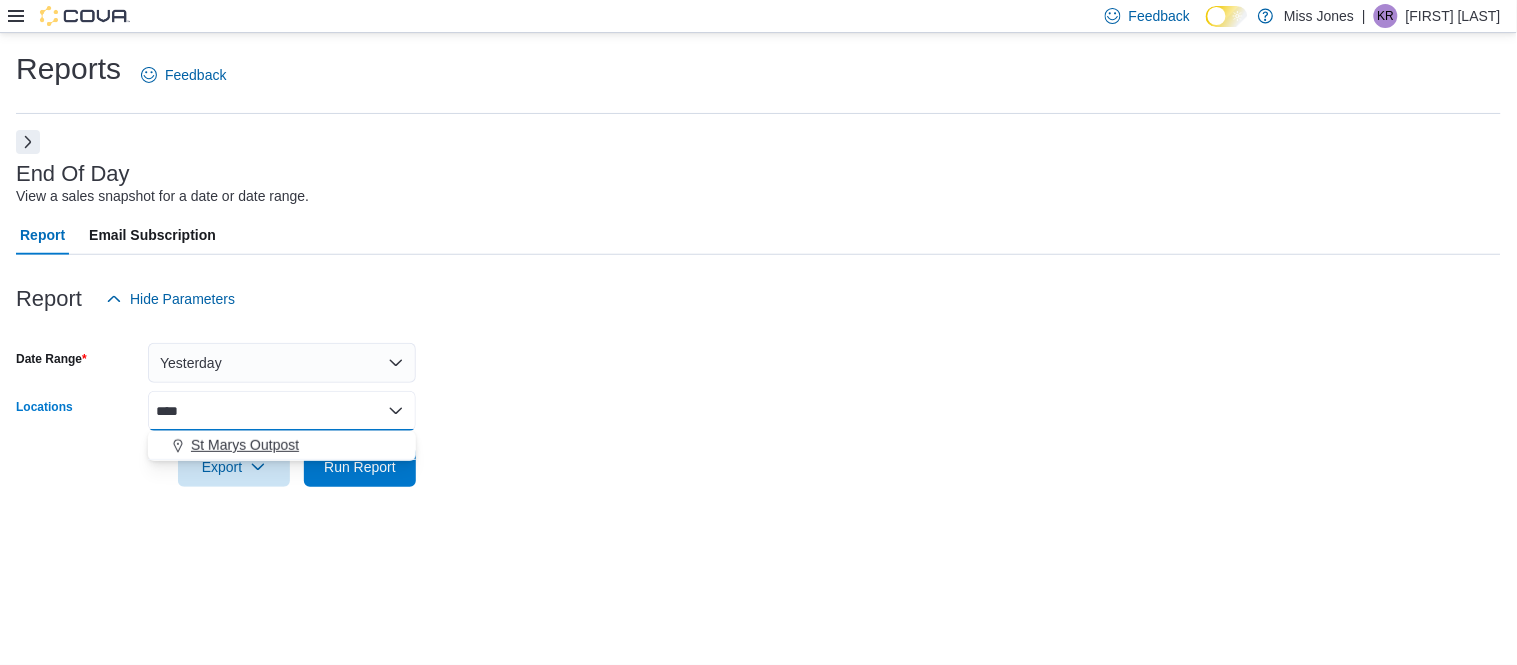 type on "****" 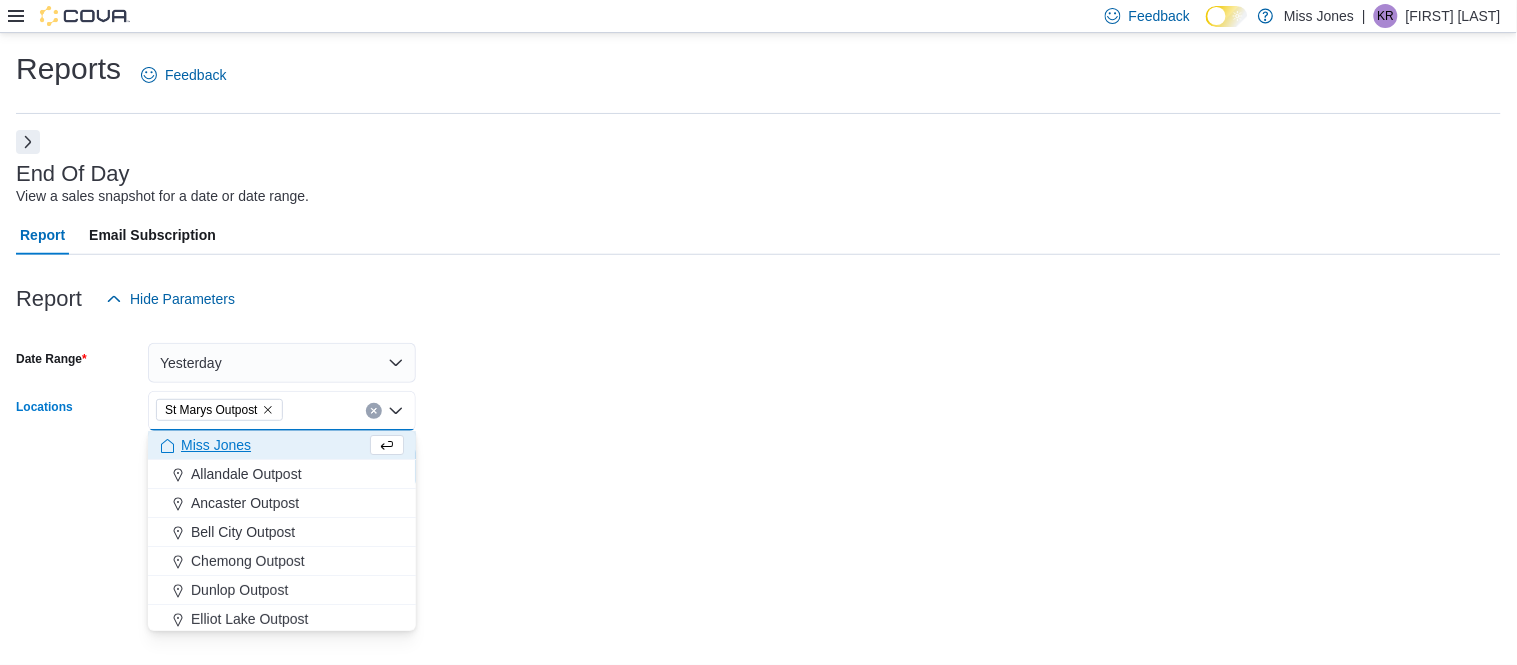 click at bounding box center (758, 499) 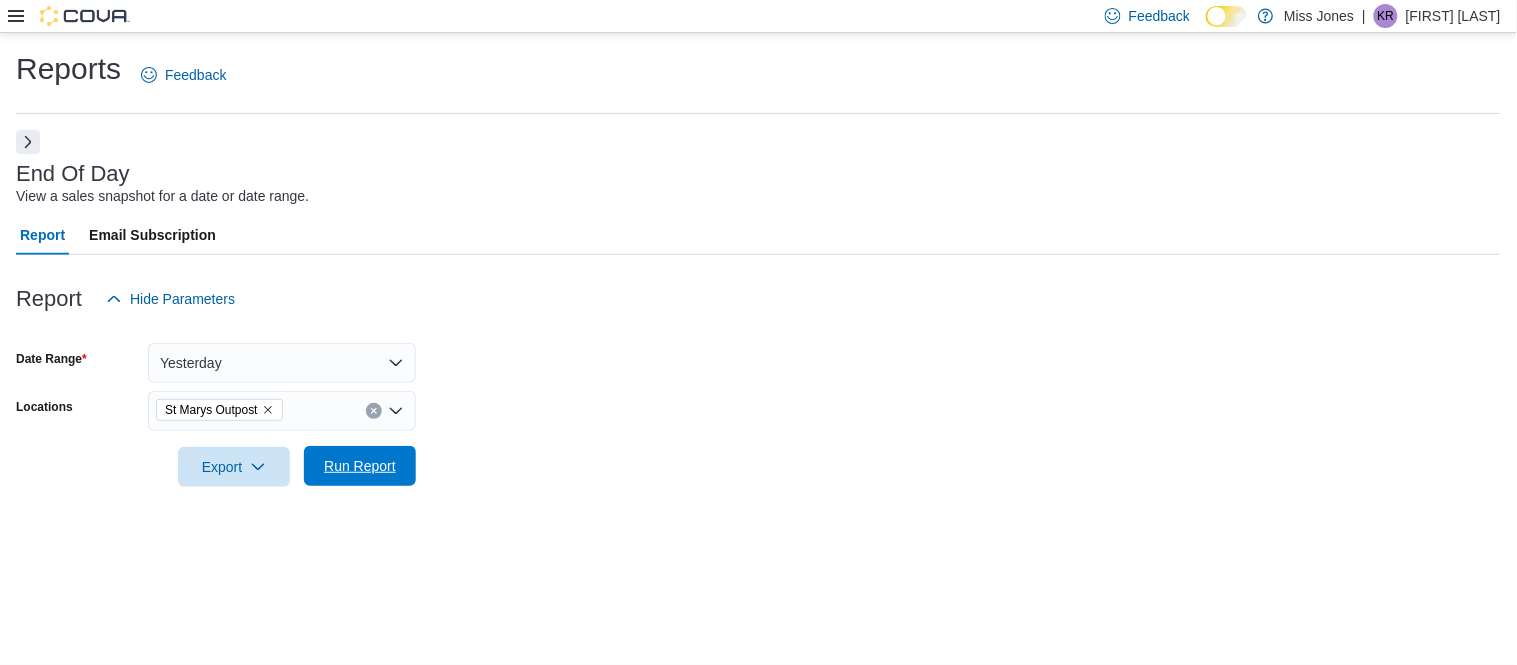 click on "Run Report" at bounding box center [360, 466] 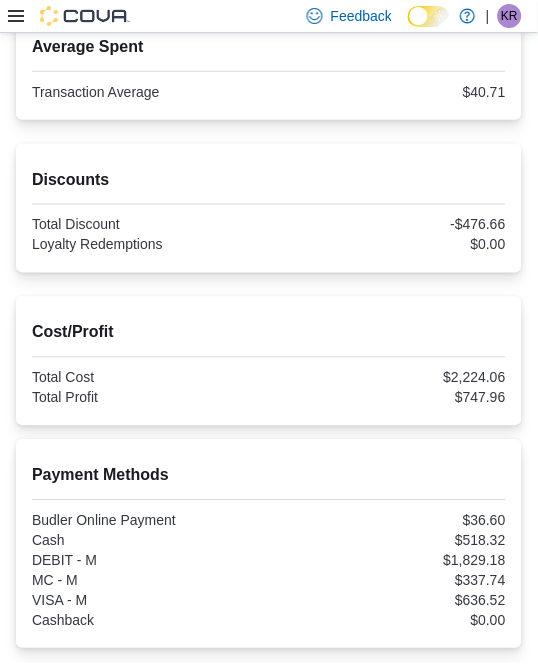 scroll, scrollTop: 222, scrollLeft: 0, axis: vertical 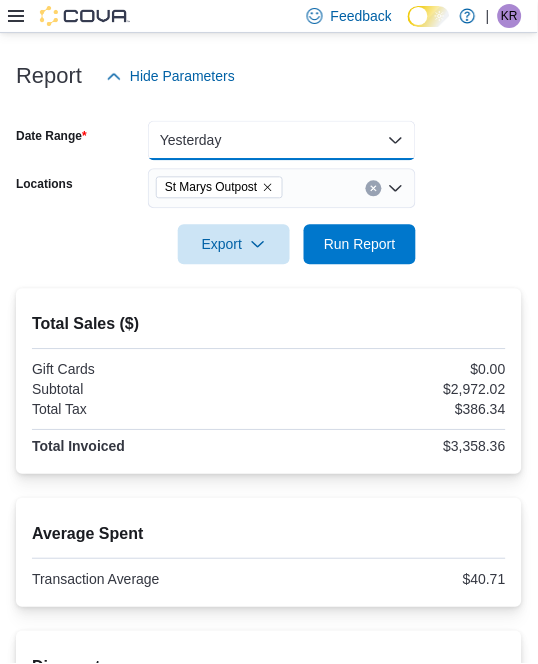 click on "Yesterday" at bounding box center [282, 141] 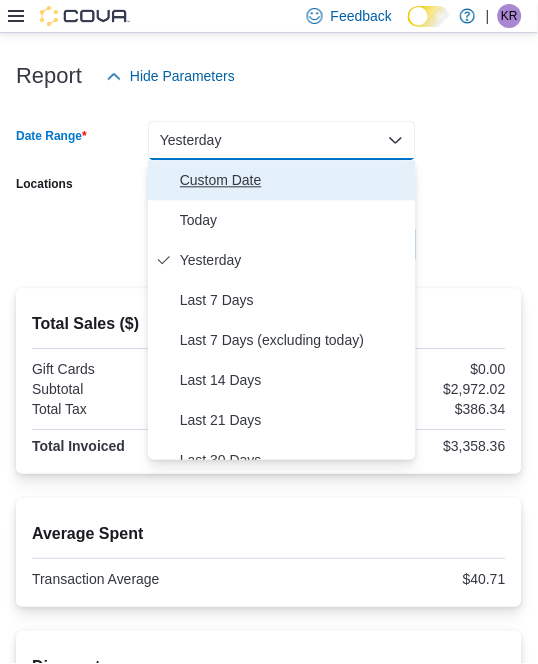 click on "Custom Date" at bounding box center (294, 181) 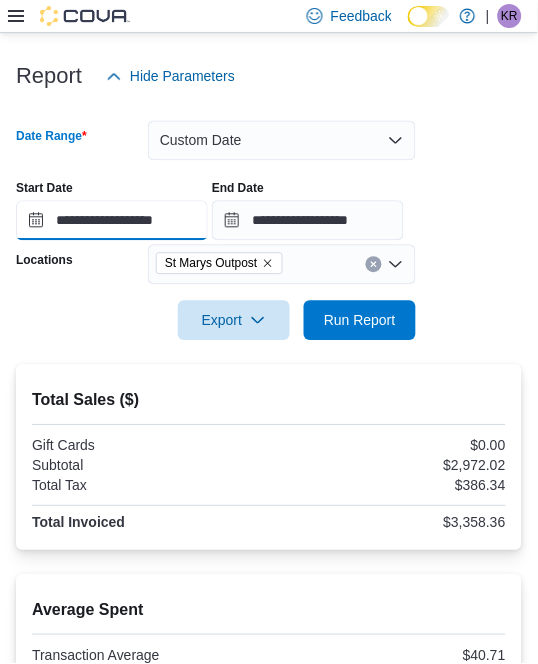 click on "**********" at bounding box center [112, 221] 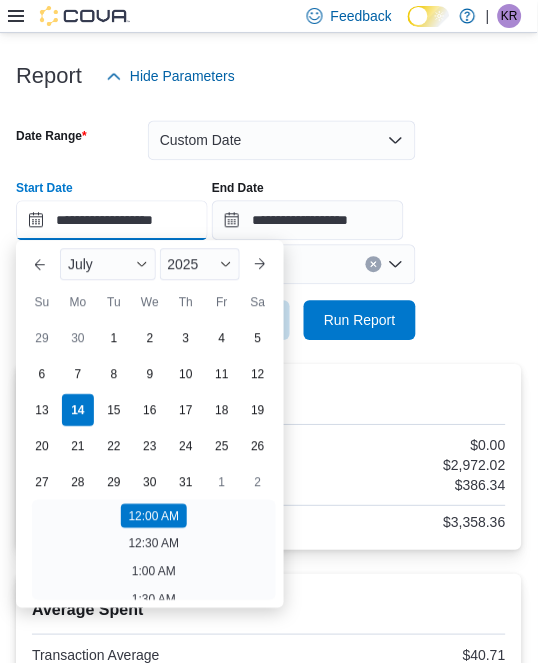 scroll, scrollTop: 217, scrollLeft: 0, axis: vertical 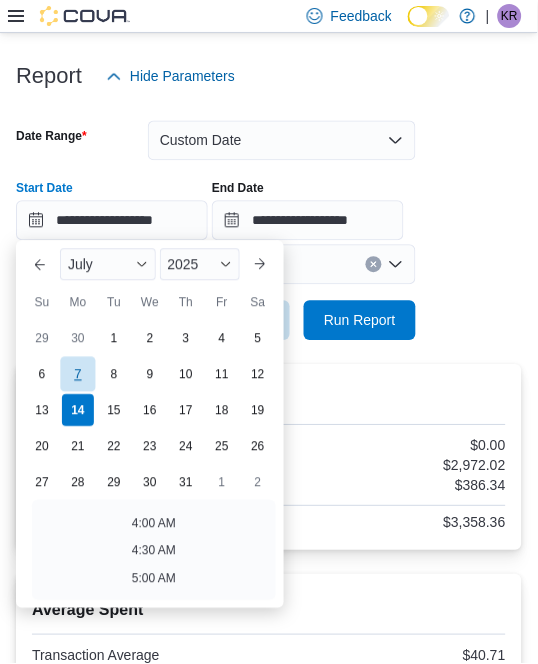click on "7" at bounding box center (77, 374) 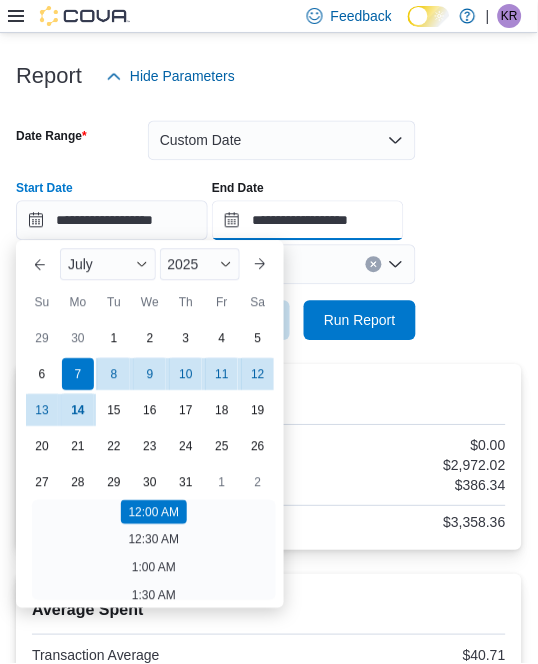 click on "**********" at bounding box center (308, 221) 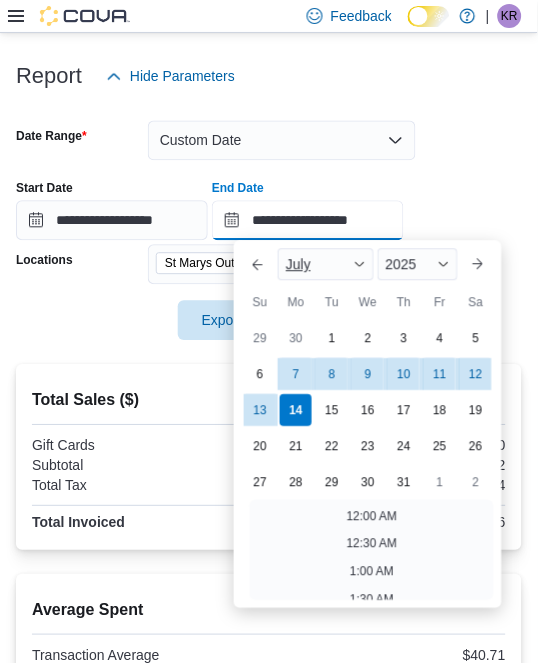 scroll, scrollTop: 1247, scrollLeft: 0, axis: vertical 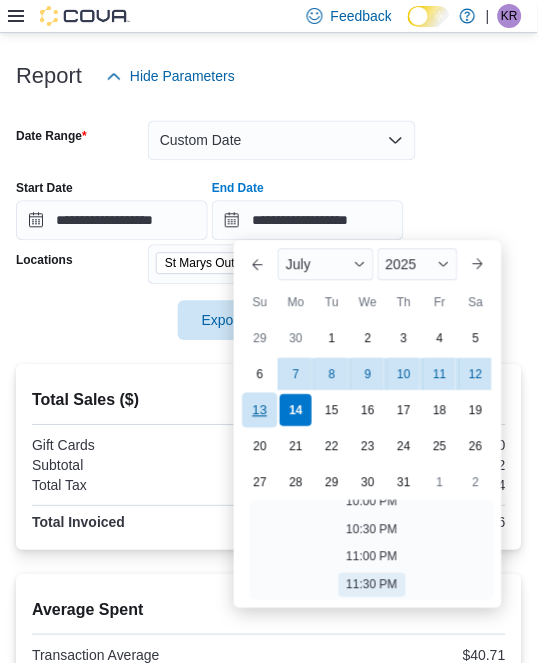 click on "13" at bounding box center (260, 410) 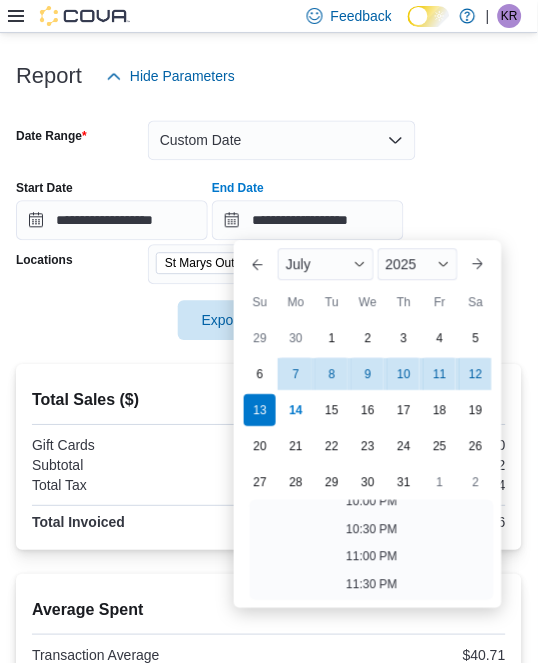 click on "**********" at bounding box center (269, 219) 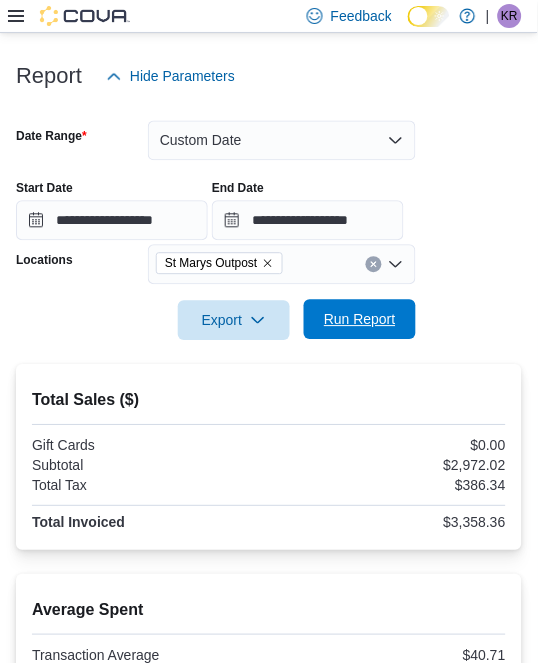 click on "Run Report" at bounding box center [360, 320] 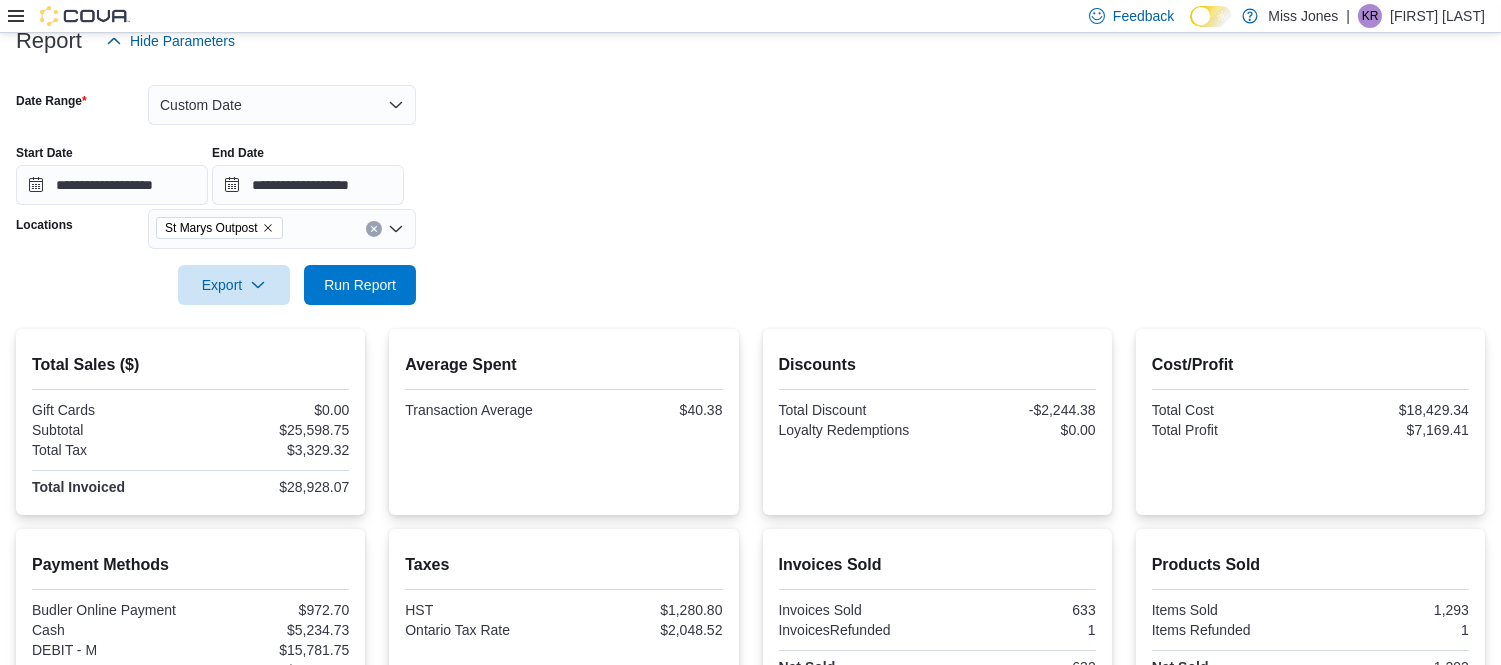 scroll, scrollTop: 246, scrollLeft: 0, axis: vertical 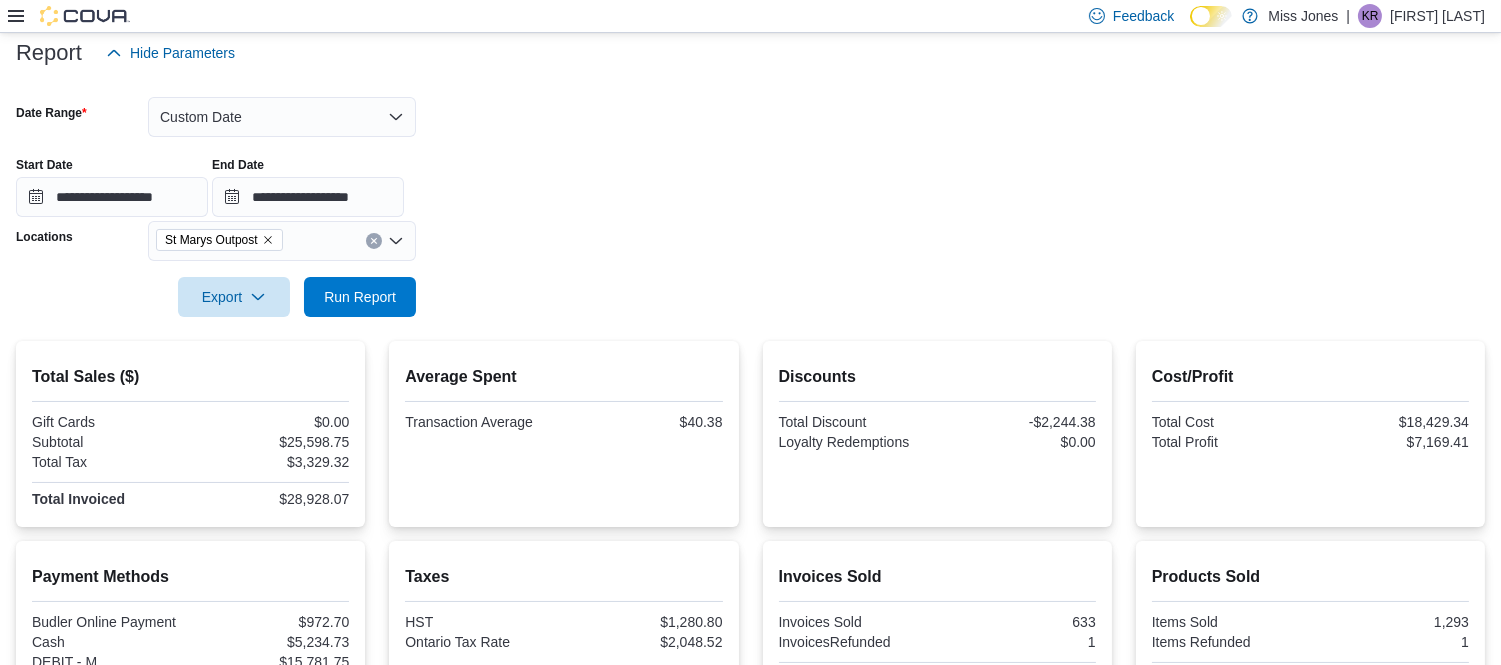 click 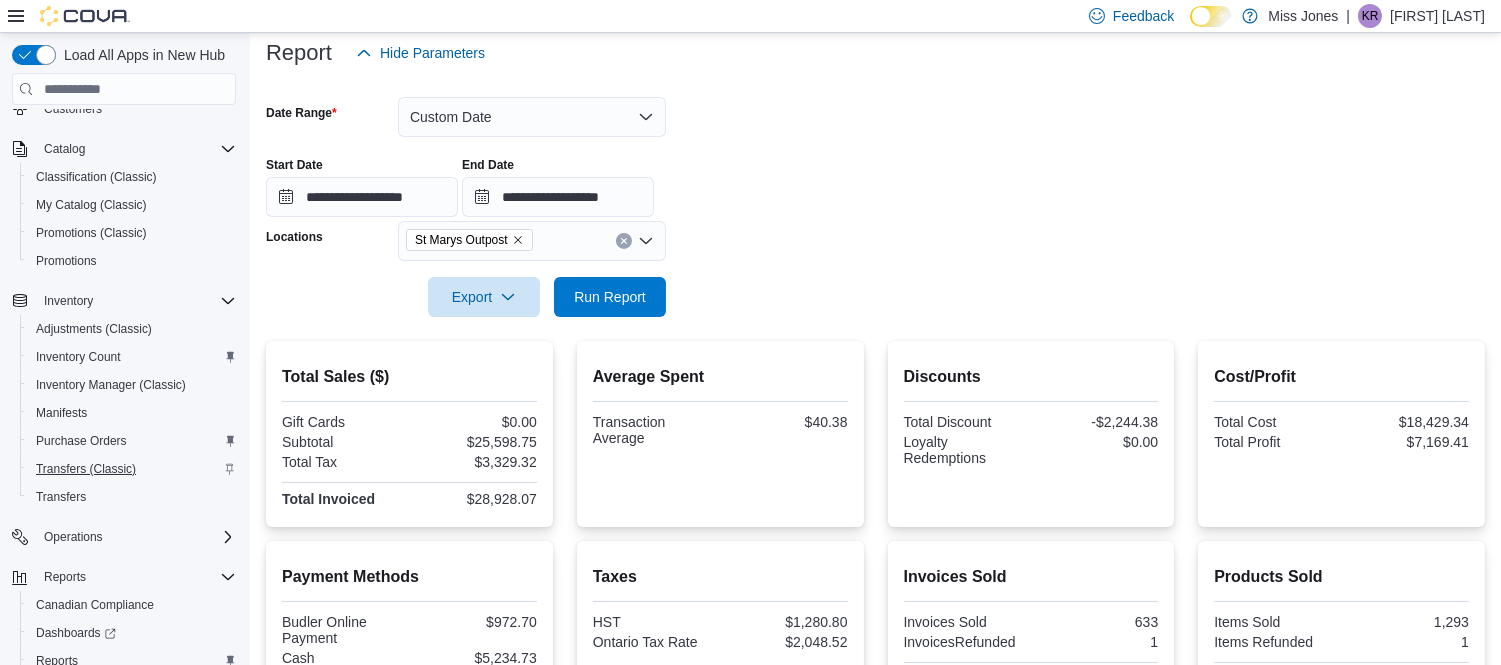scroll, scrollTop: 363, scrollLeft: 0, axis: vertical 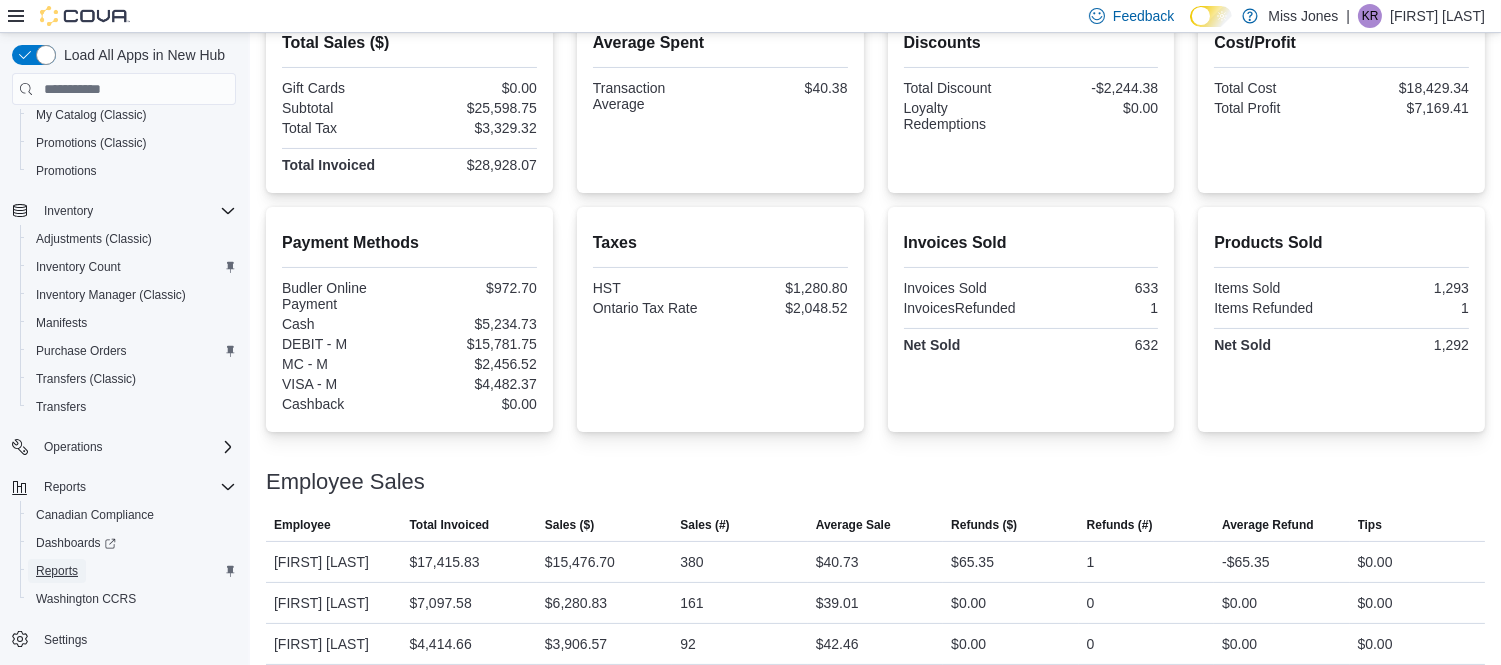 click on "Reports" at bounding box center (57, 571) 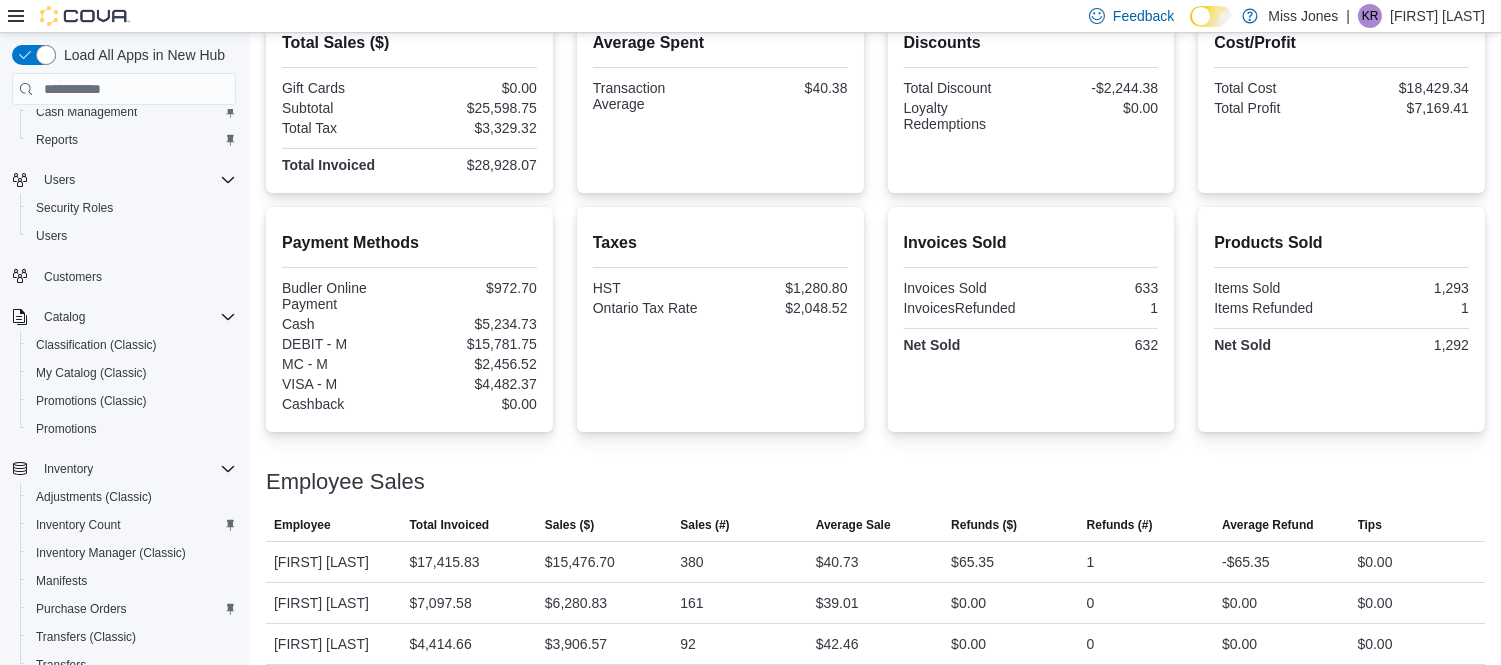 scroll, scrollTop: 0, scrollLeft: 0, axis: both 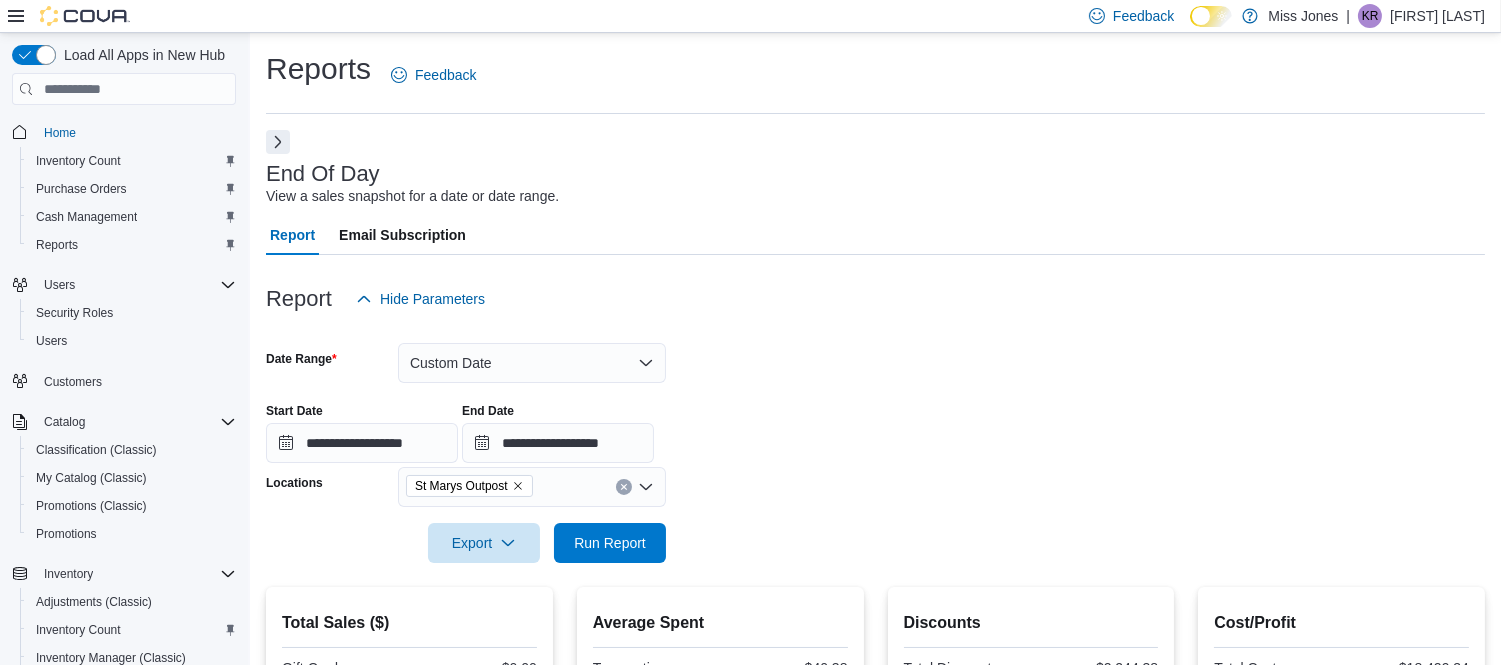 click at bounding box center (875, 158) 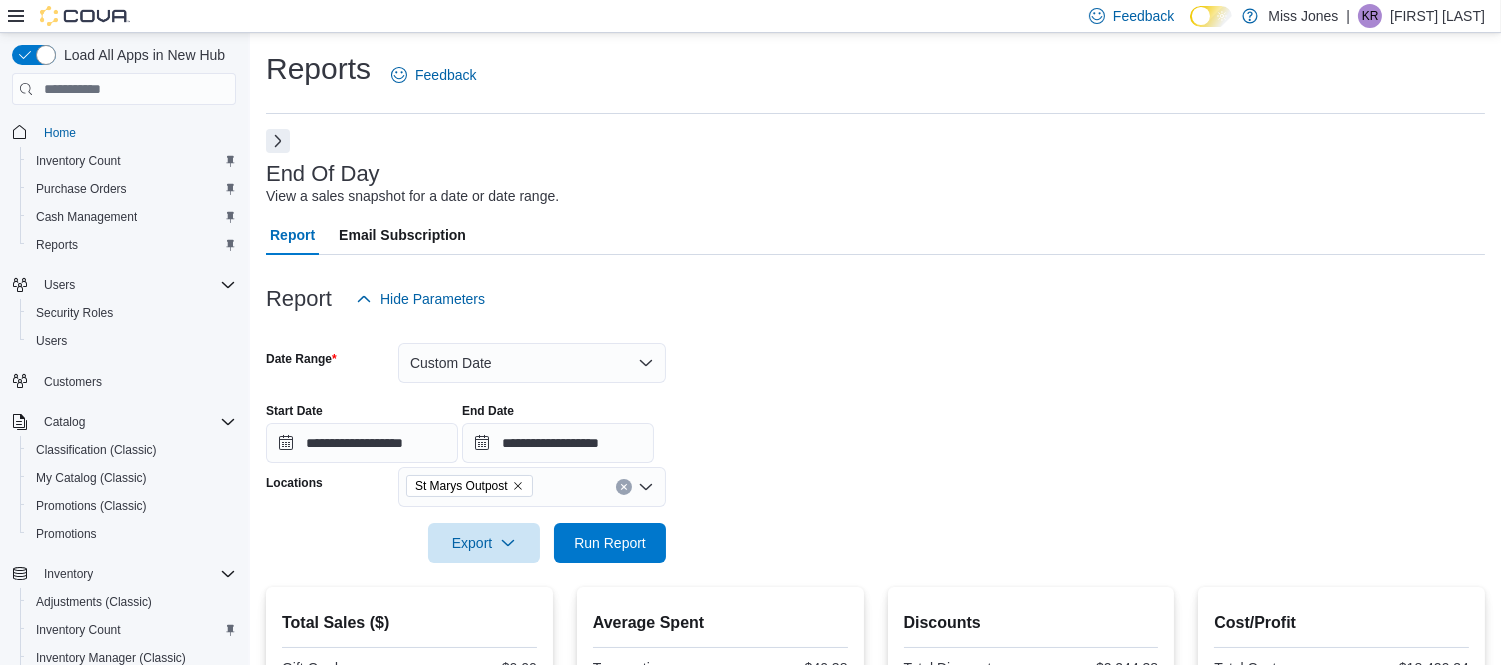 click at bounding box center [278, 141] 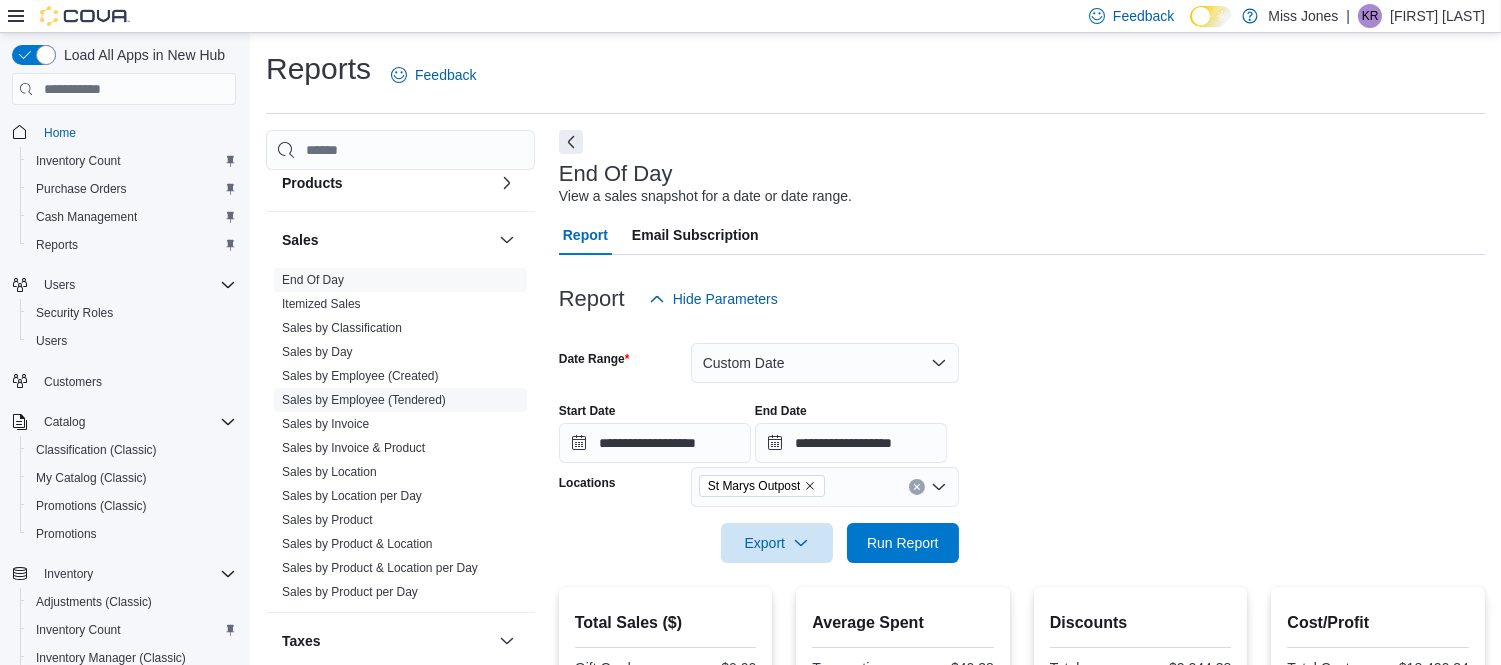 scroll, scrollTop: 1374, scrollLeft: 0, axis: vertical 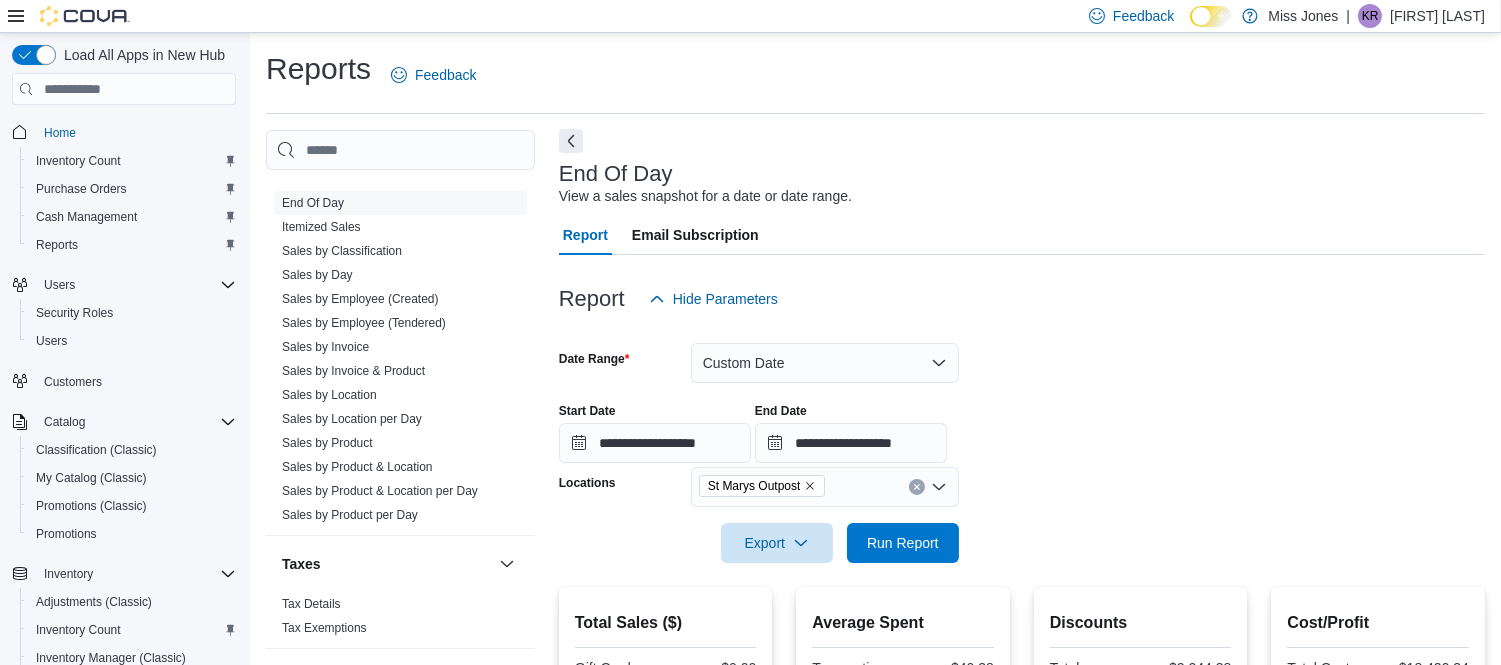 click at bounding box center [571, 141] 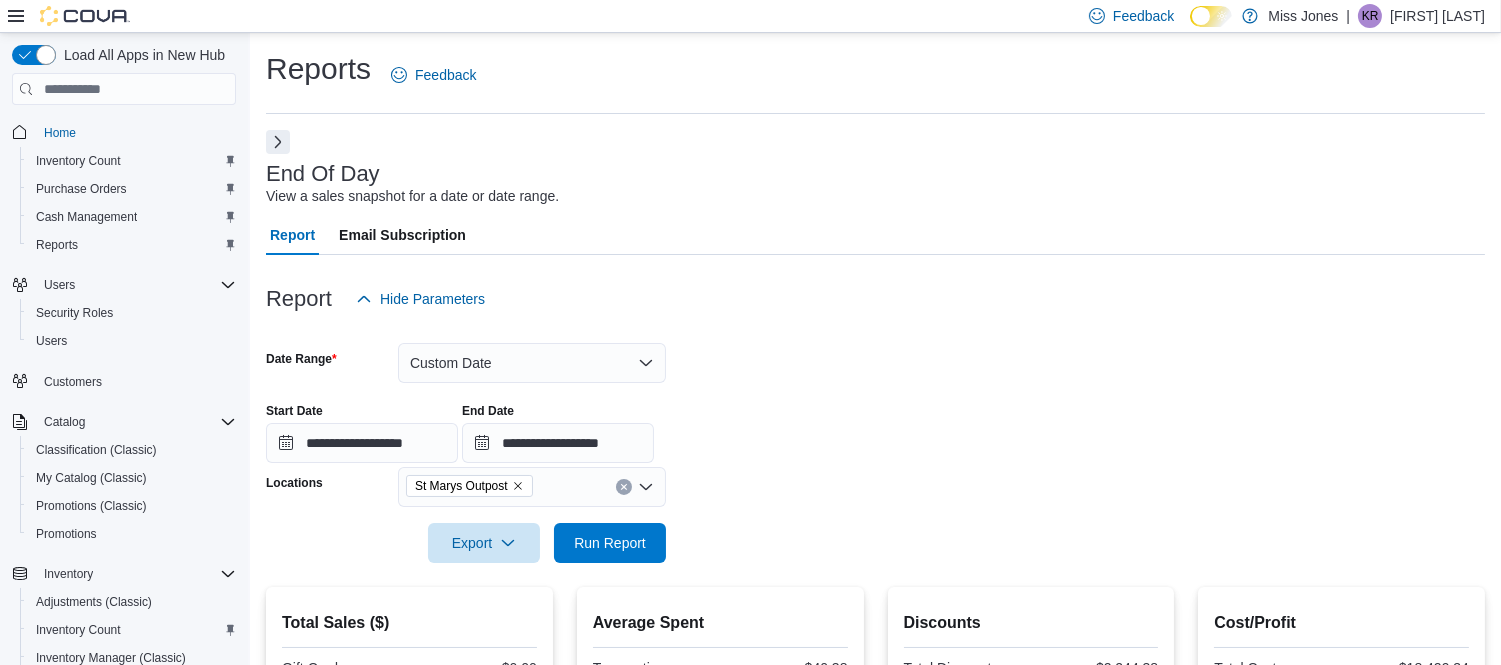 click 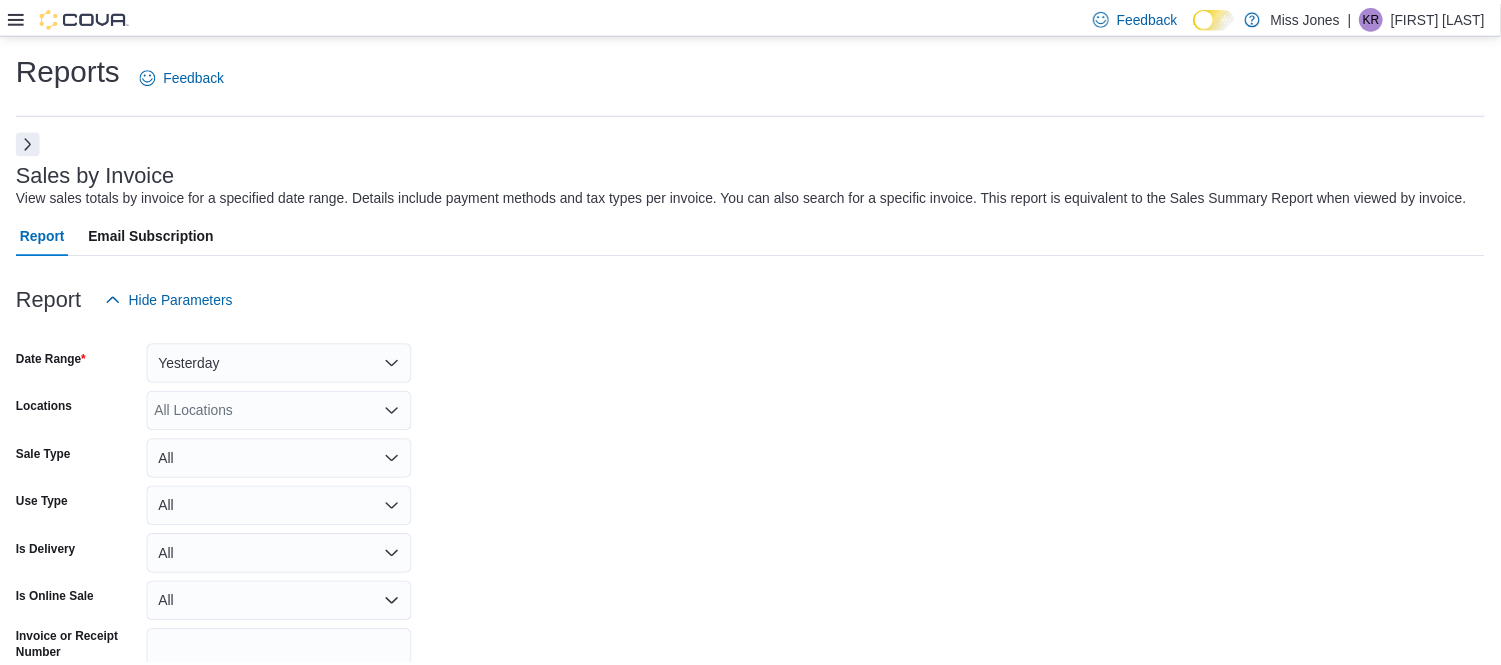 scroll, scrollTop: 45, scrollLeft: 0, axis: vertical 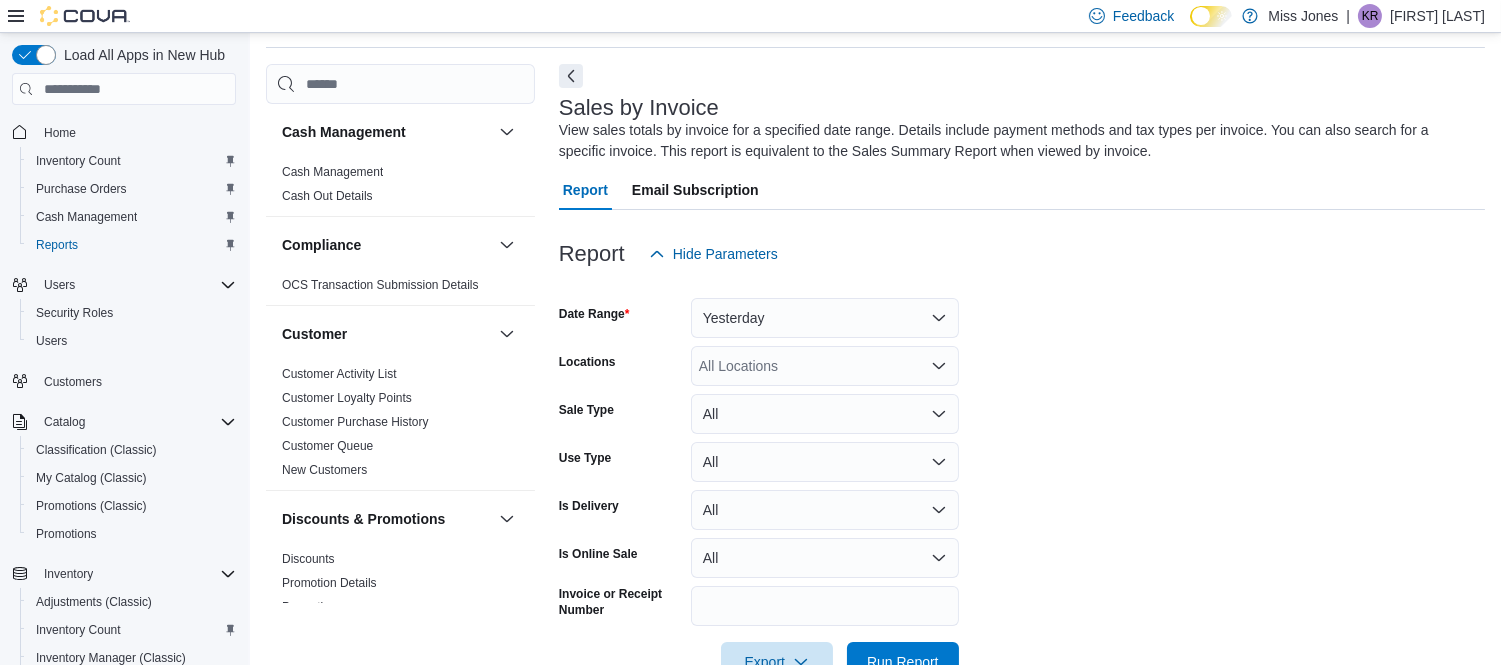 click at bounding box center [571, 76] 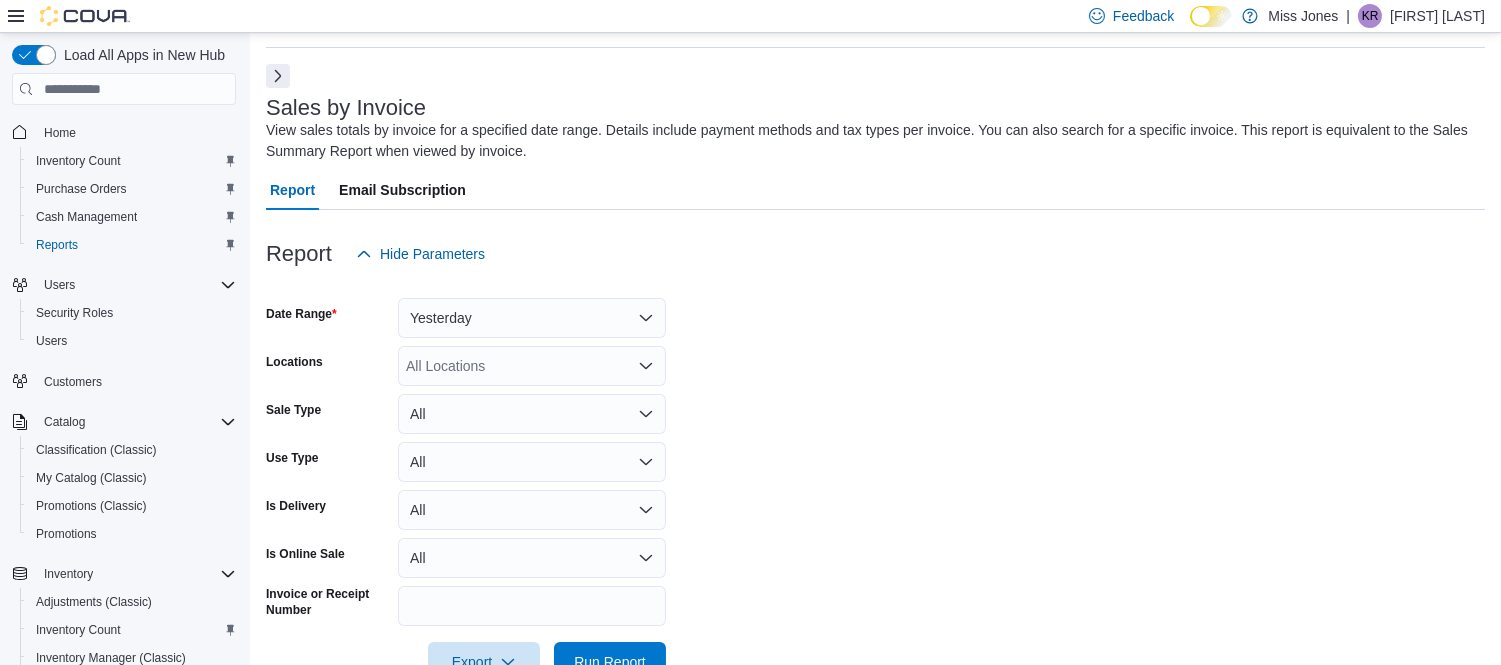 click 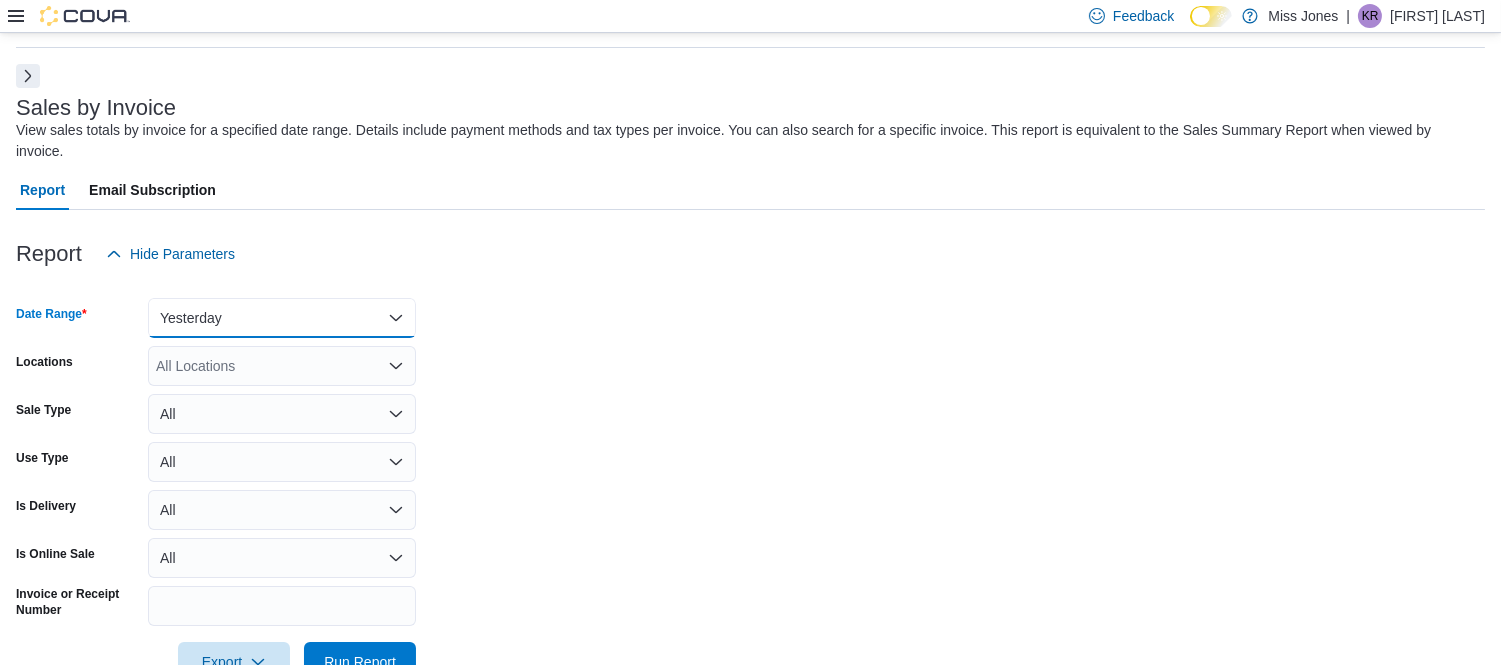 click on "Yesterday" at bounding box center [282, 318] 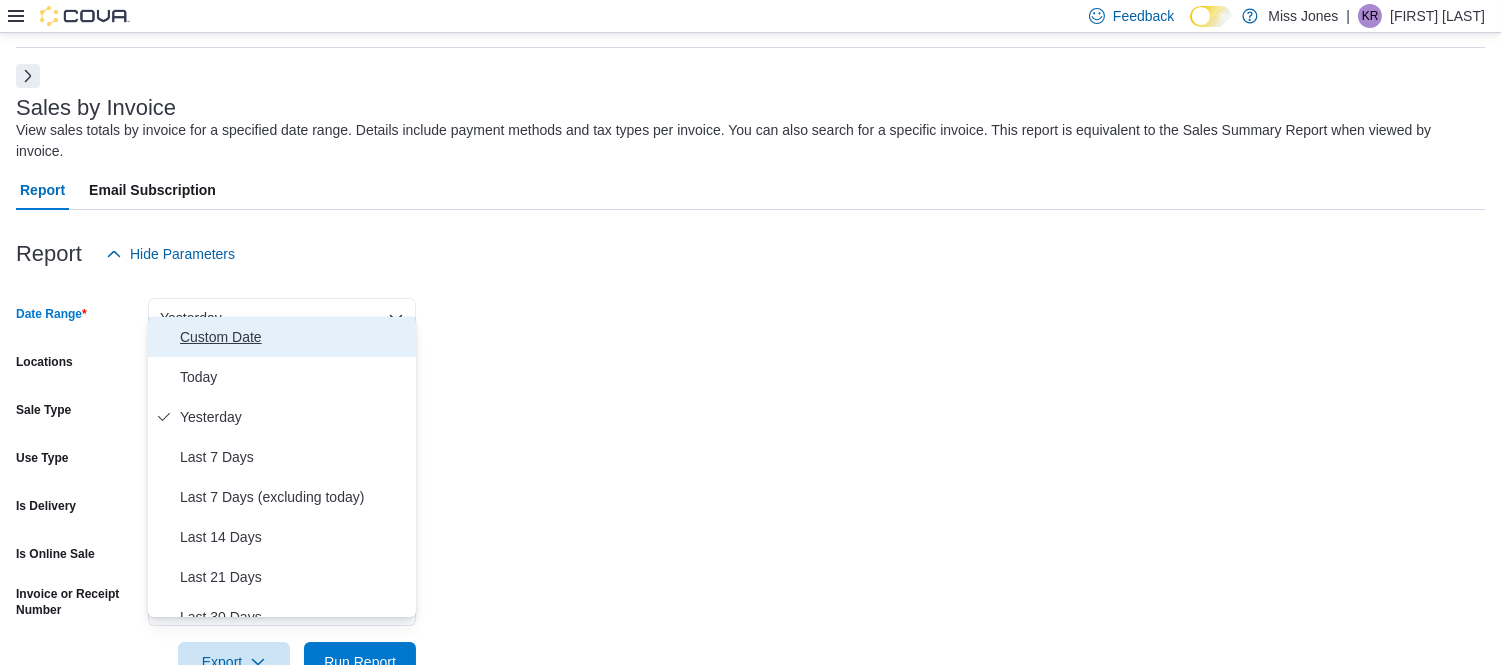 click on "Custom Date" at bounding box center [294, 337] 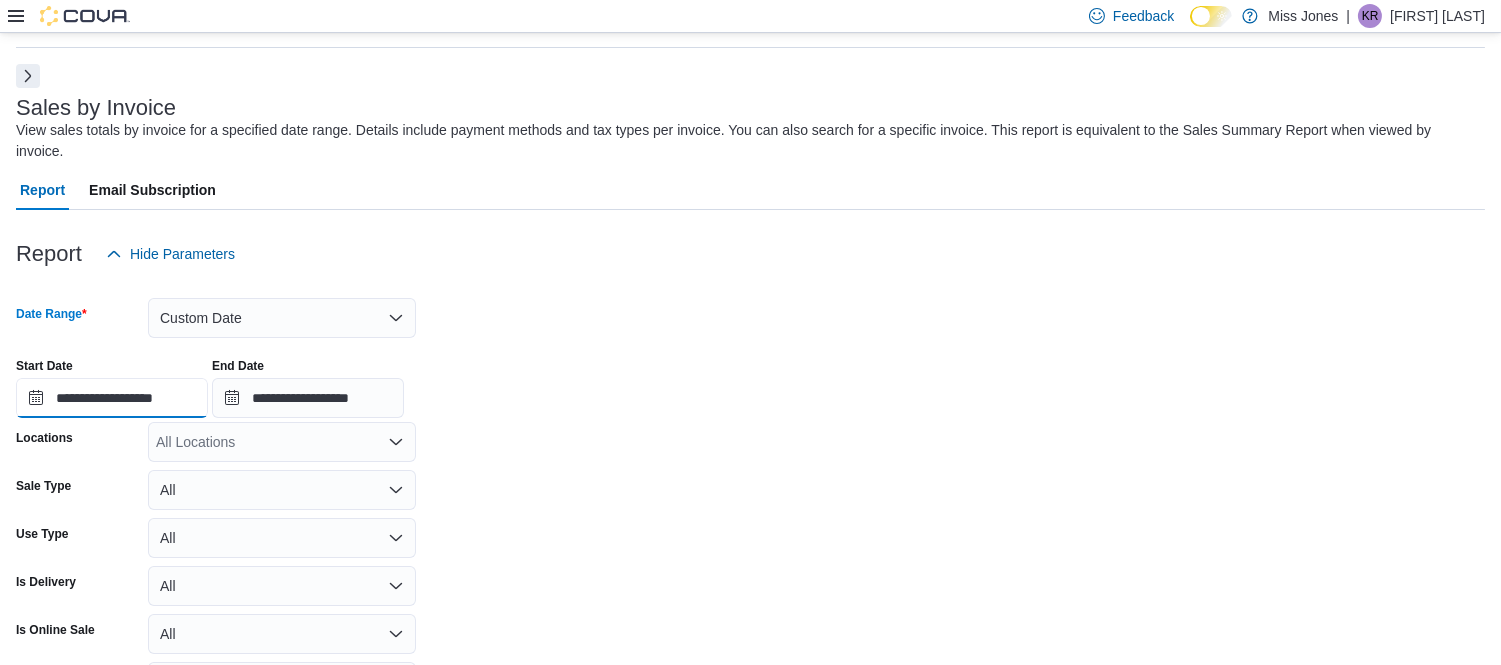 click on "**********" at bounding box center [112, 398] 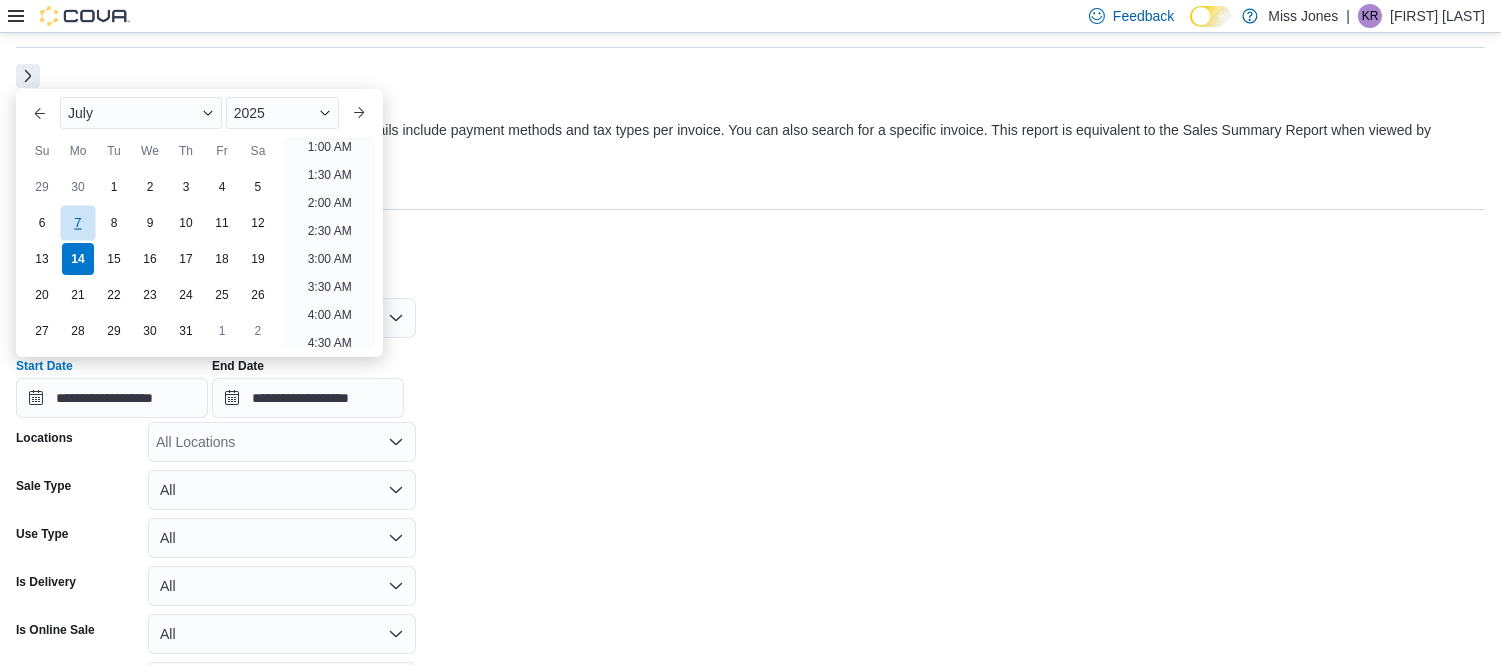 click on "7" at bounding box center (77, 223) 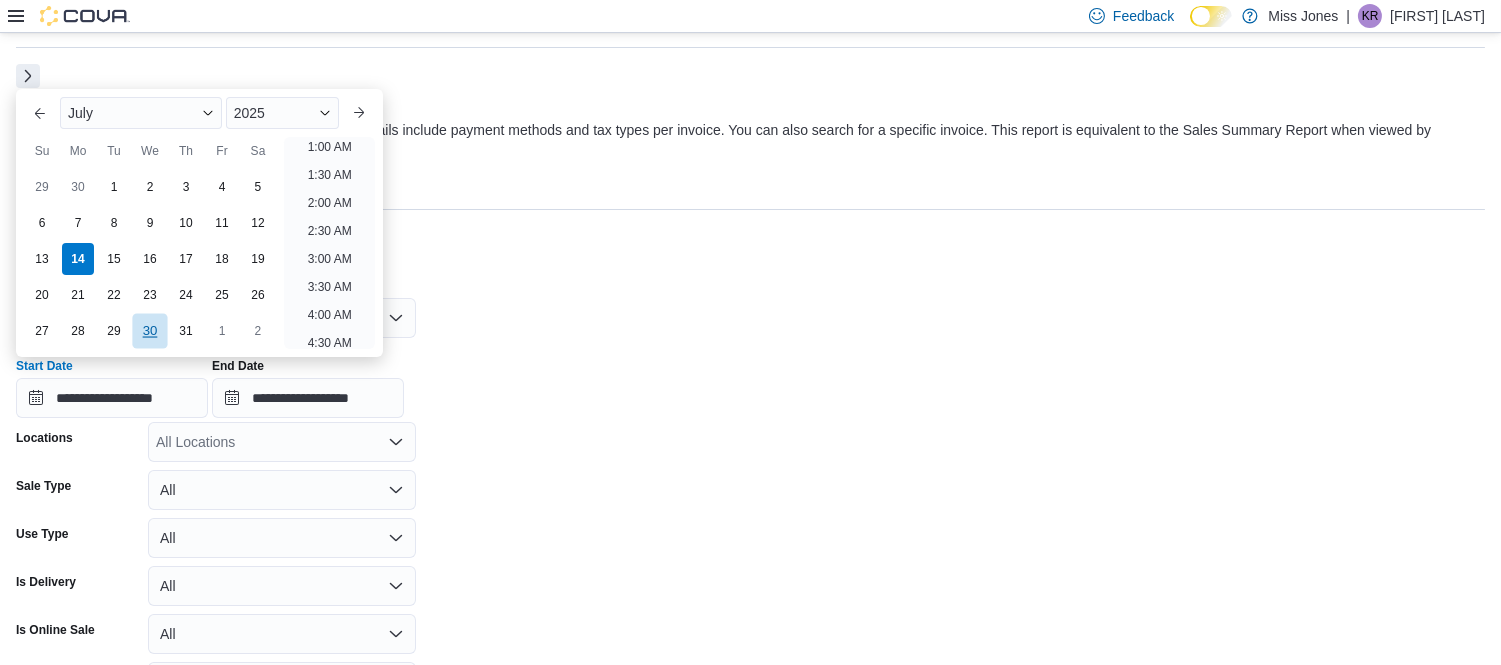type on "**********" 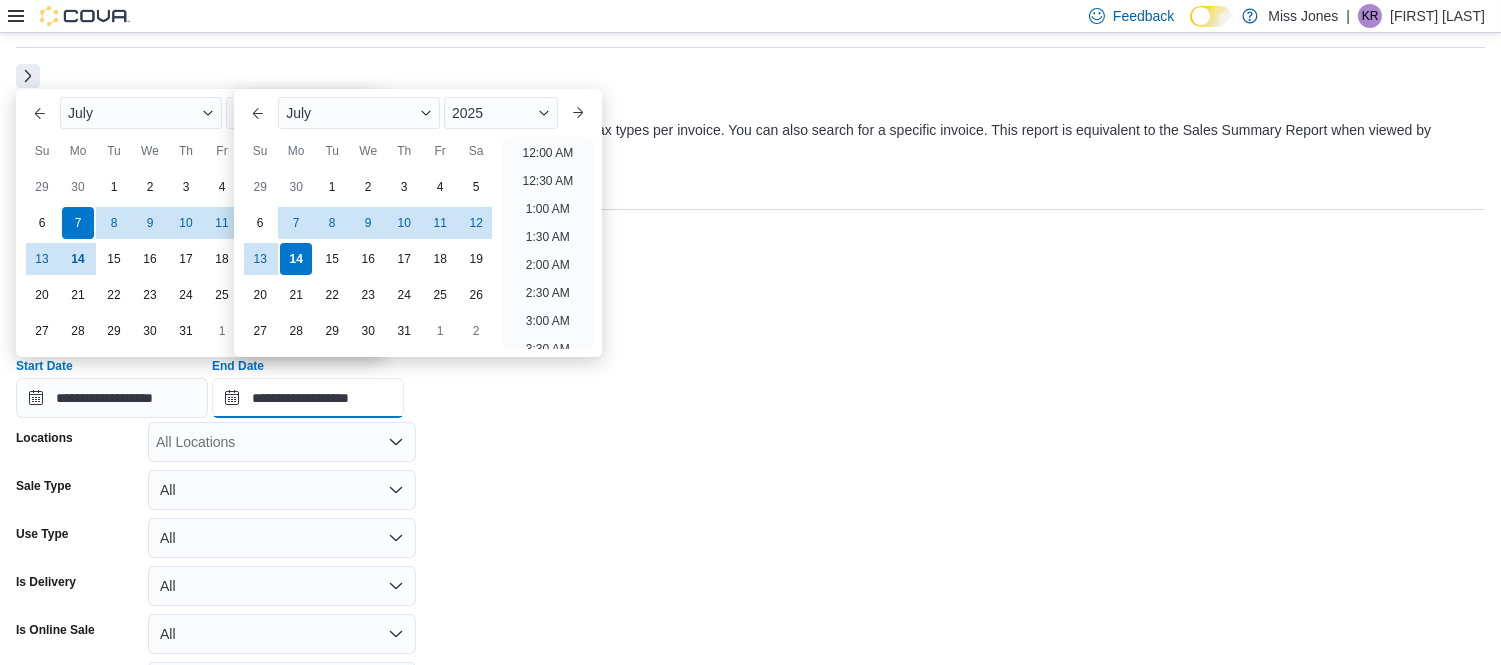 click on "**********" at bounding box center (308, 398) 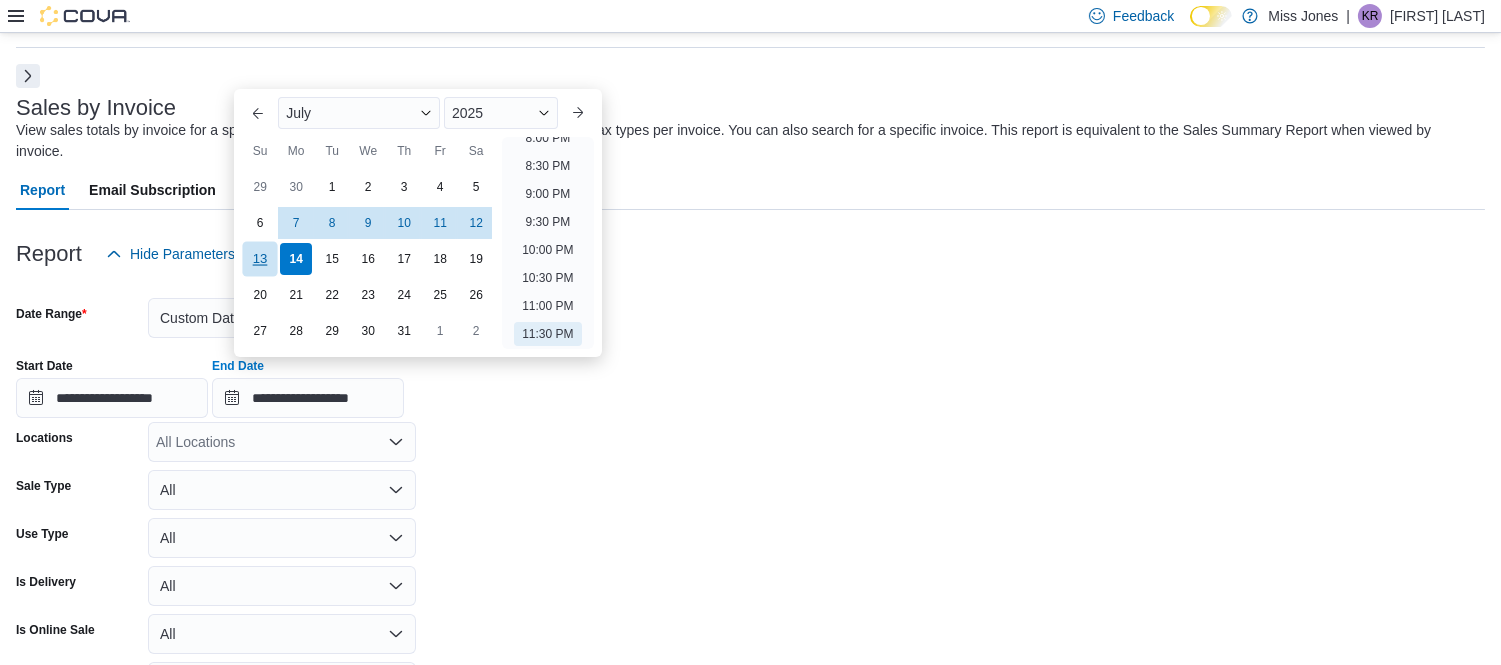 click on "13" at bounding box center (260, 259) 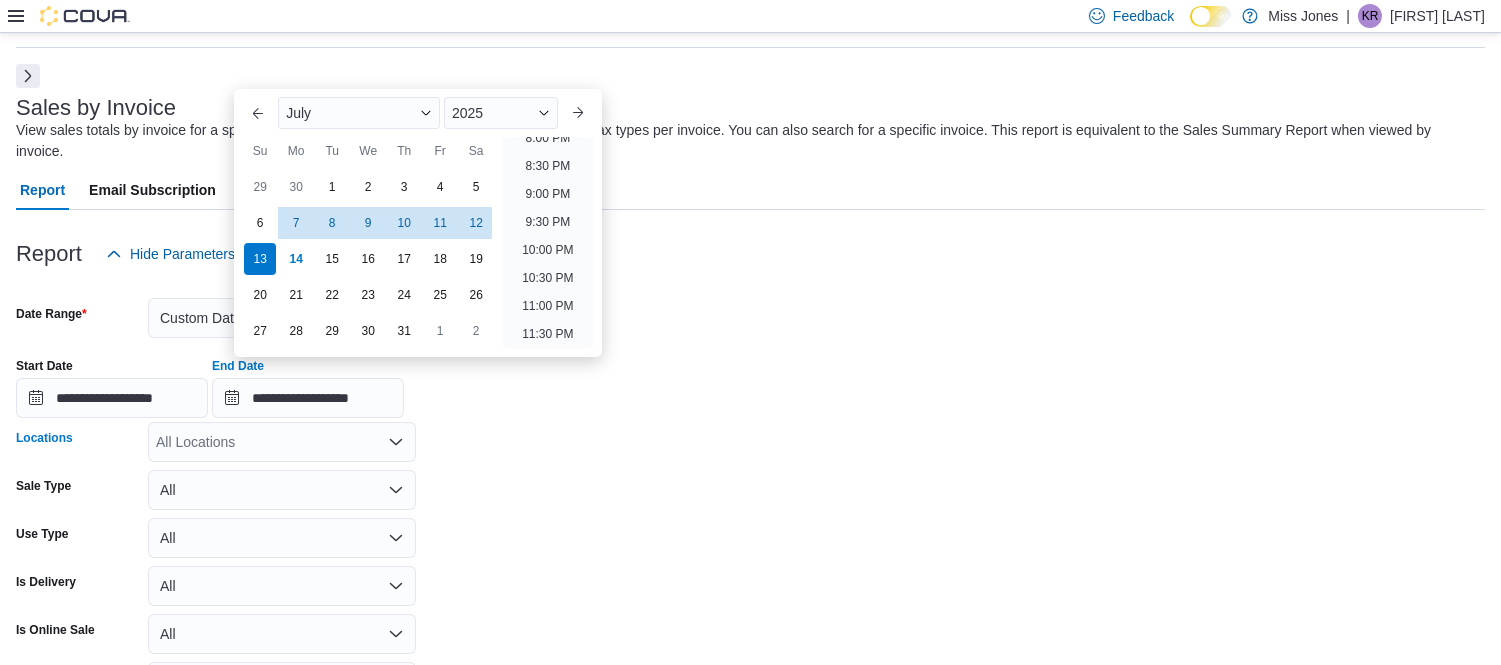 click on "All Locations" at bounding box center (282, 442) 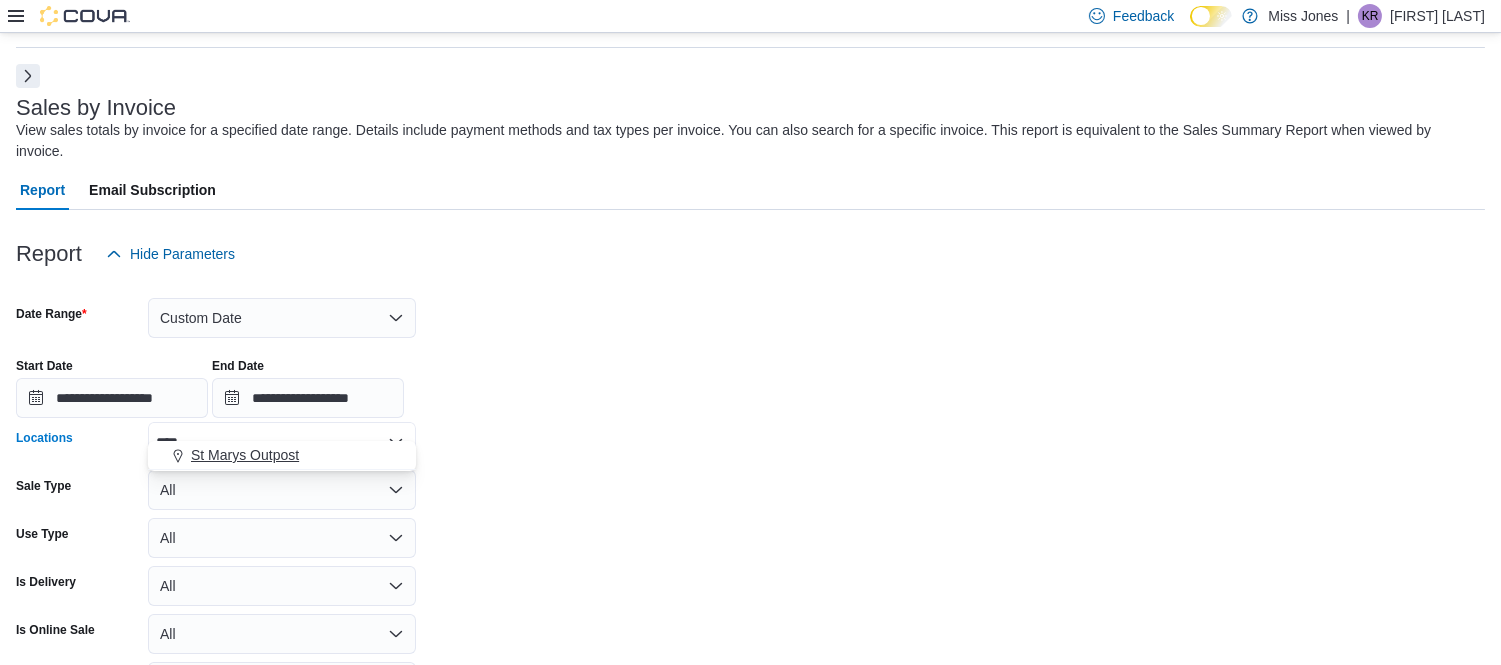 type on "****" 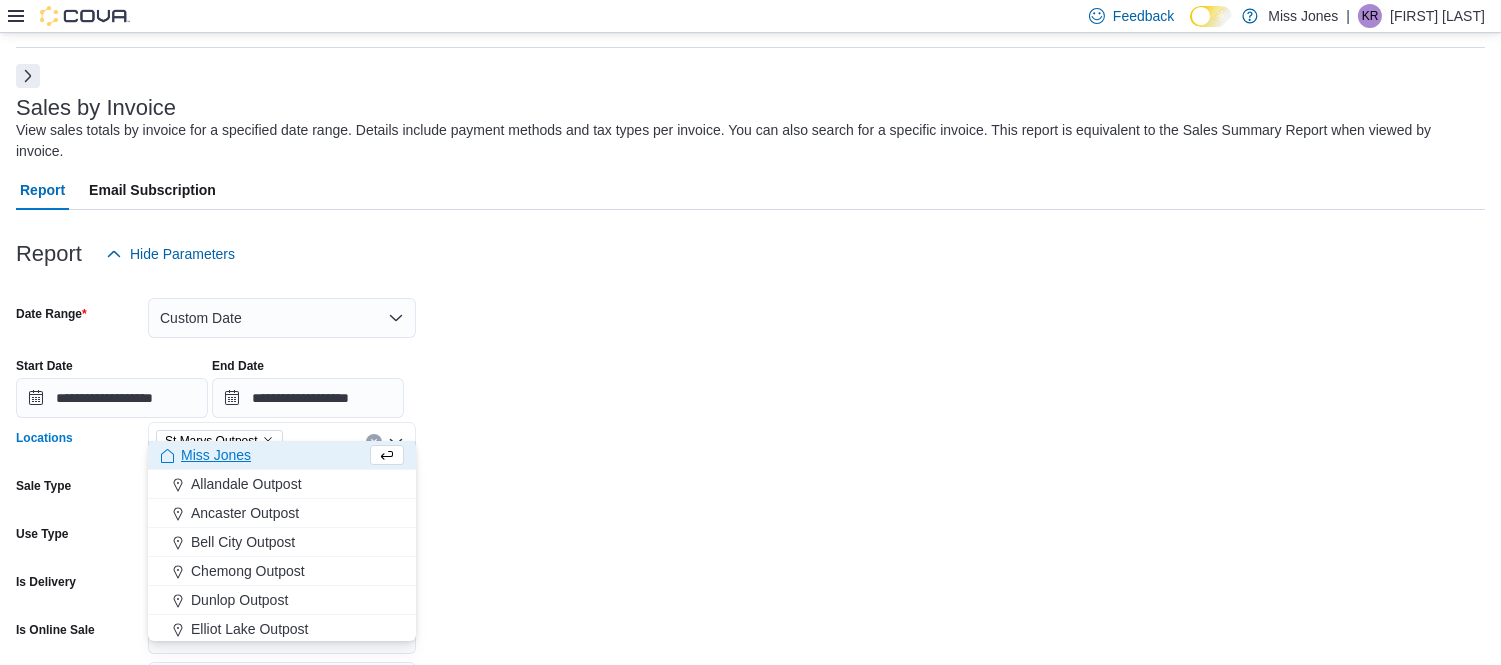 click on "**********" at bounding box center [750, 516] 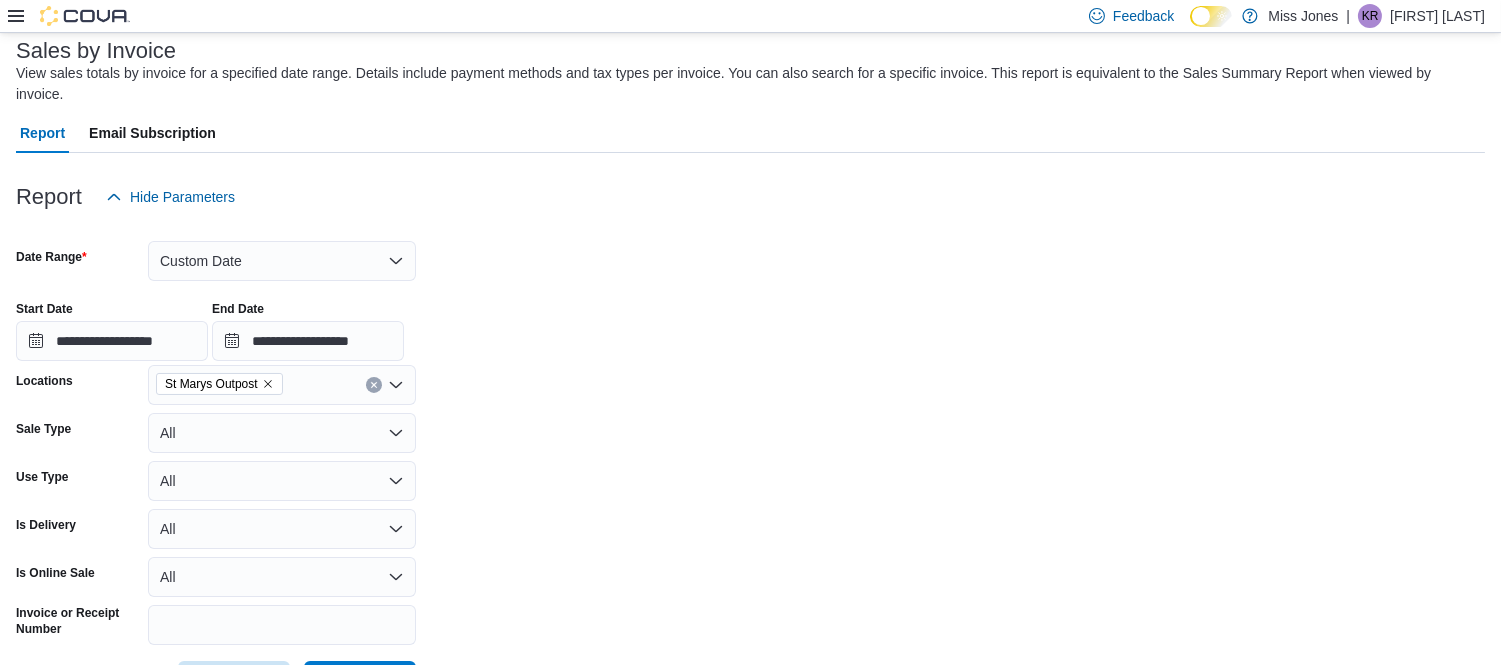 scroll, scrollTop: 177, scrollLeft: 0, axis: vertical 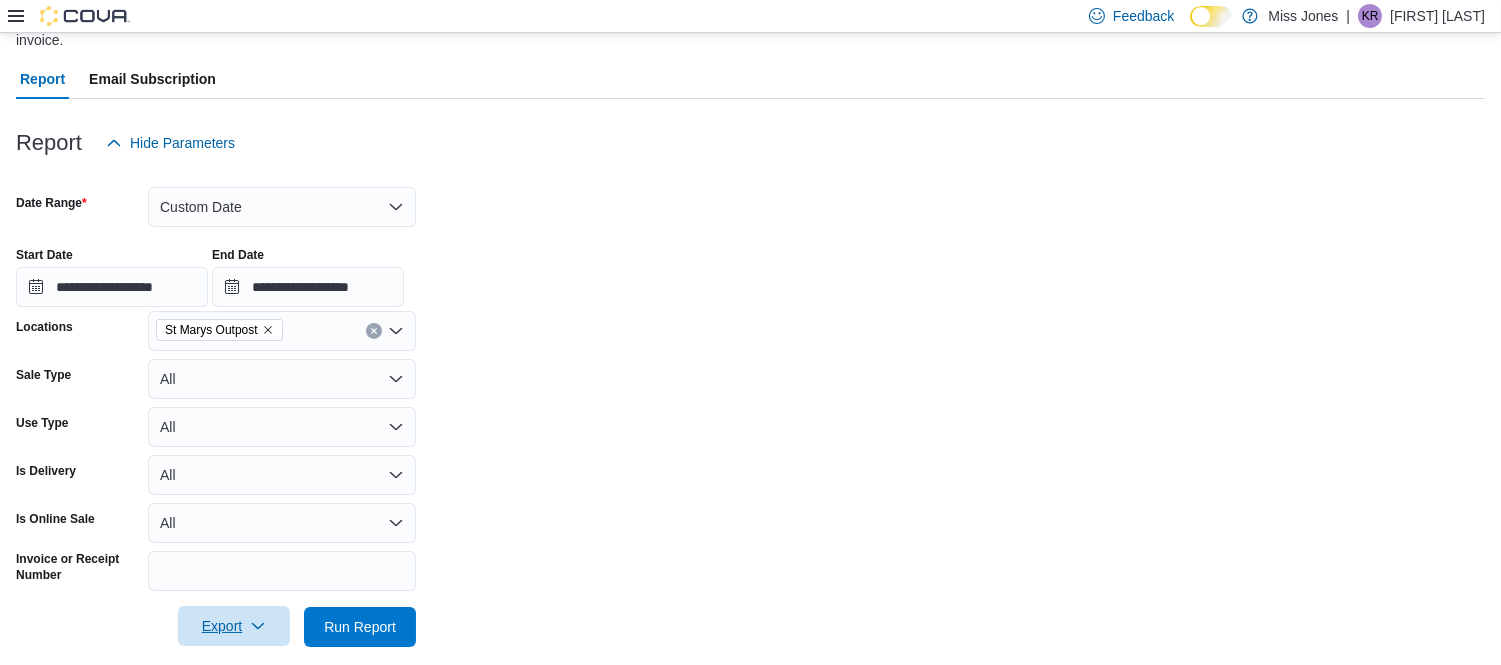 click on "Export" at bounding box center (234, 626) 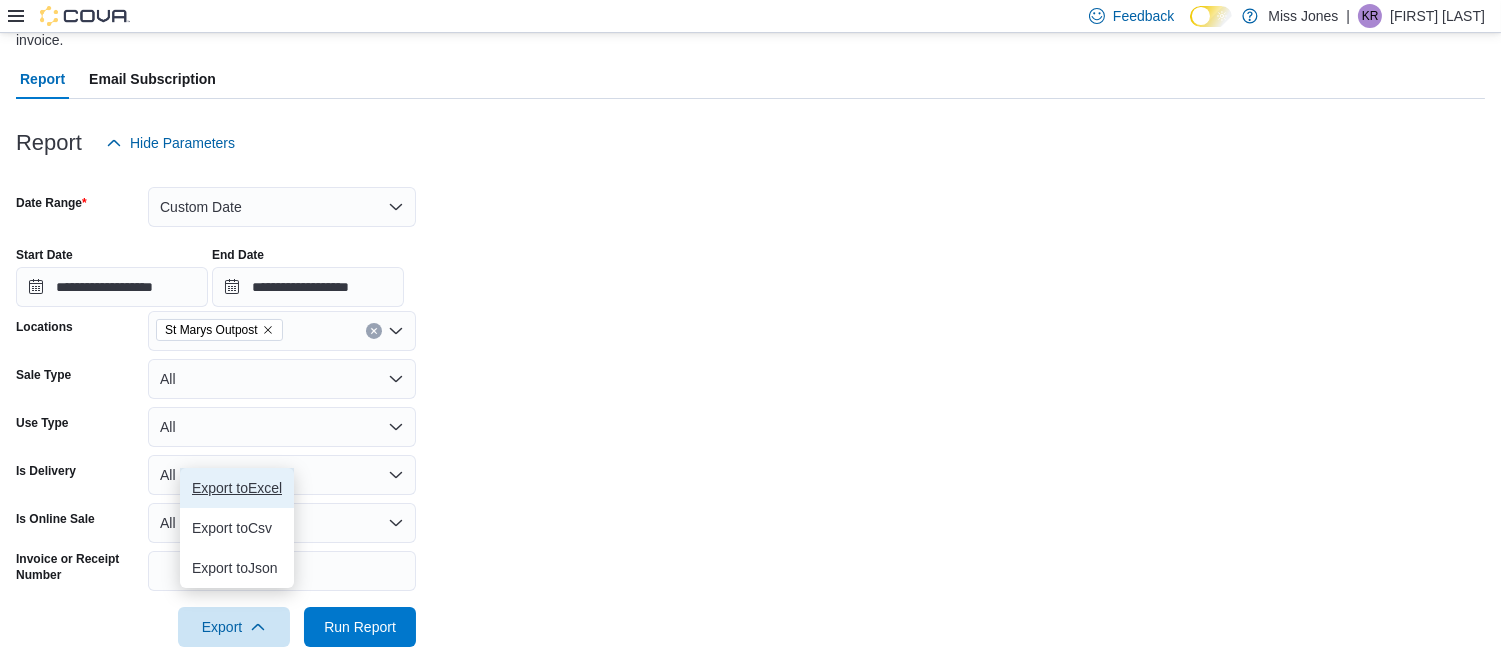 click on "Export to  Excel" at bounding box center (237, 488) 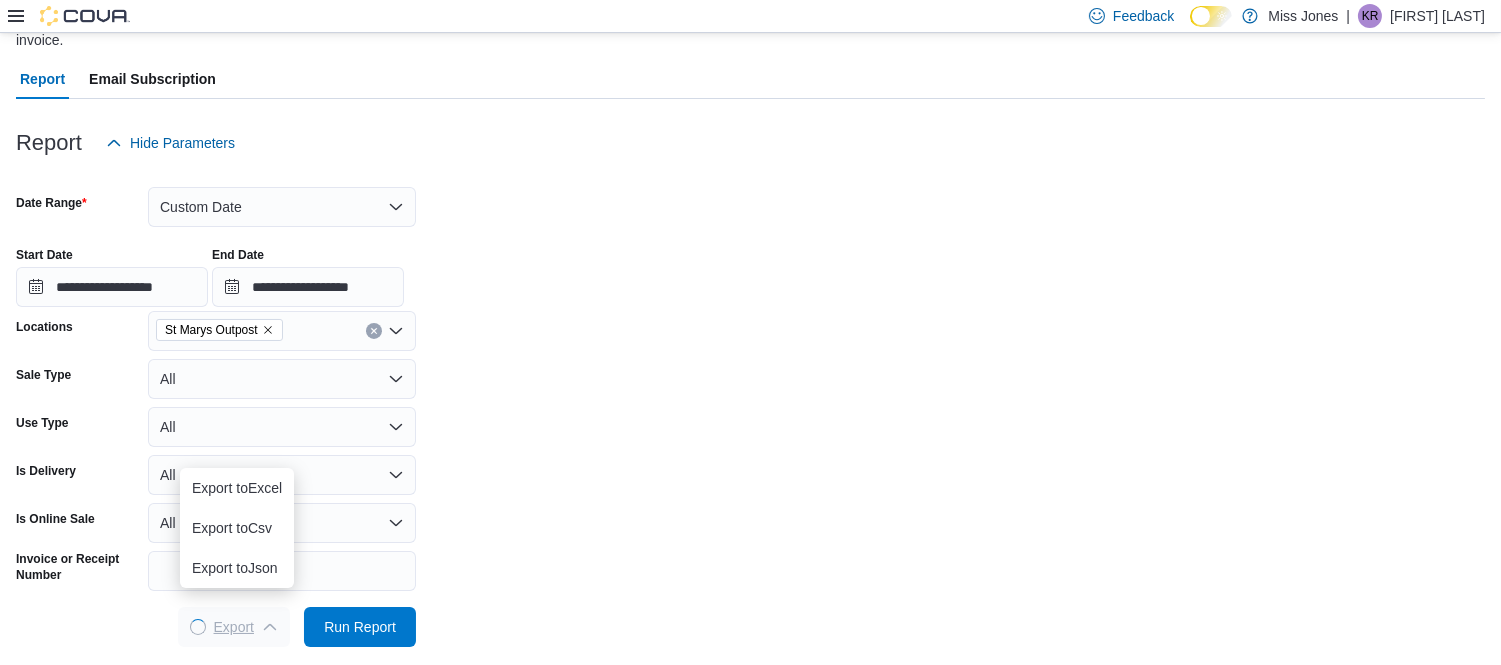 scroll, scrollTop: 0, scrollLeft: 0, axis: both 